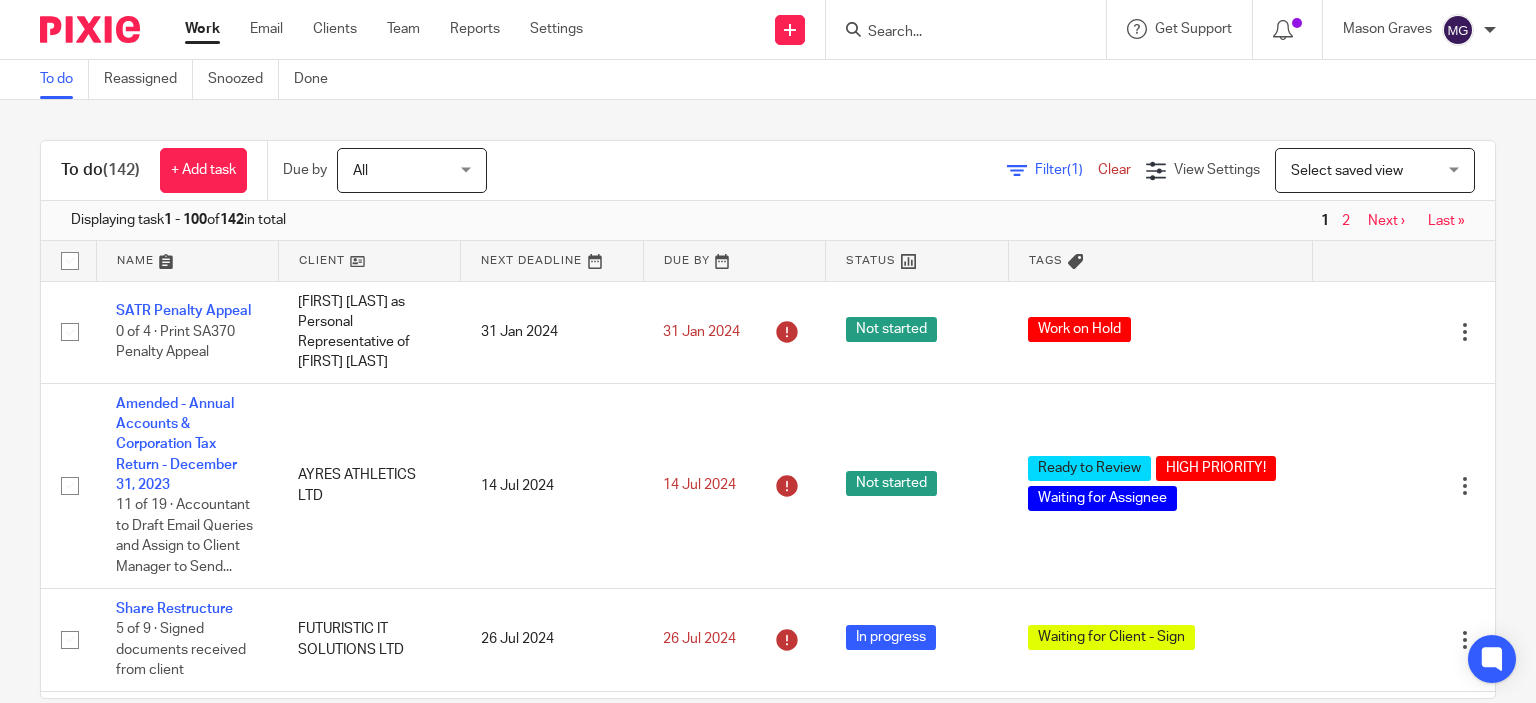 scroll, scrollTop: 0, scrollLeft: 0, axis: both 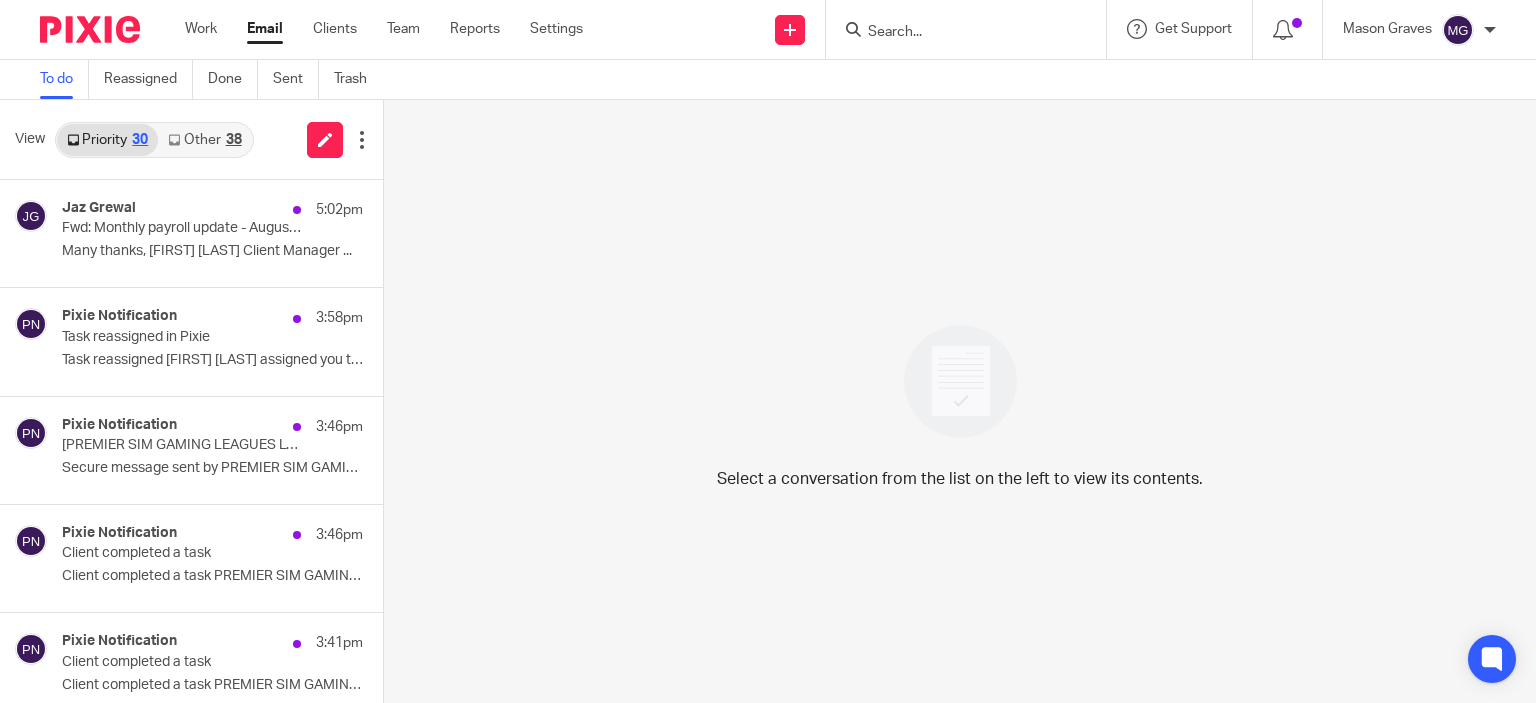 click on "Other
38" at bounding box center [204, 140] 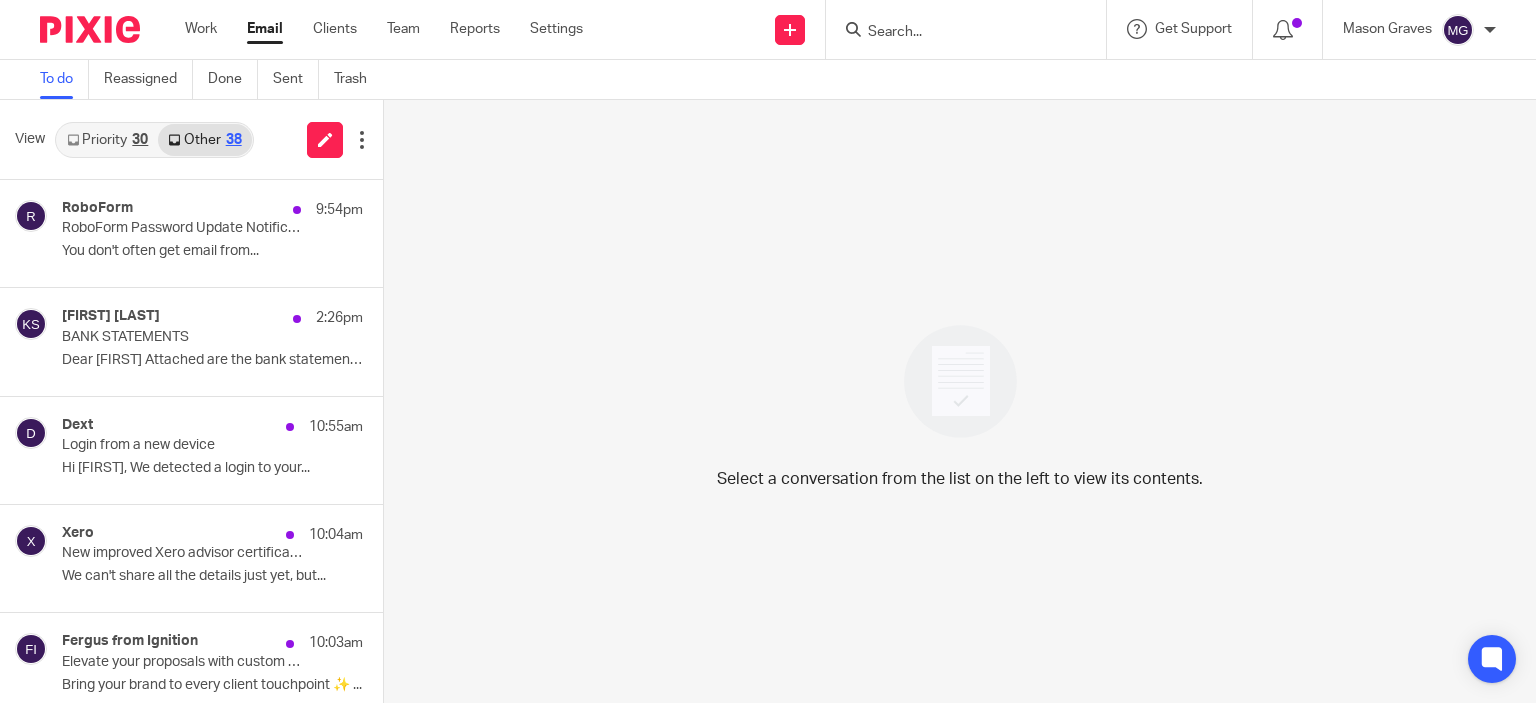 click on "30" at bounding box center [140, 140] 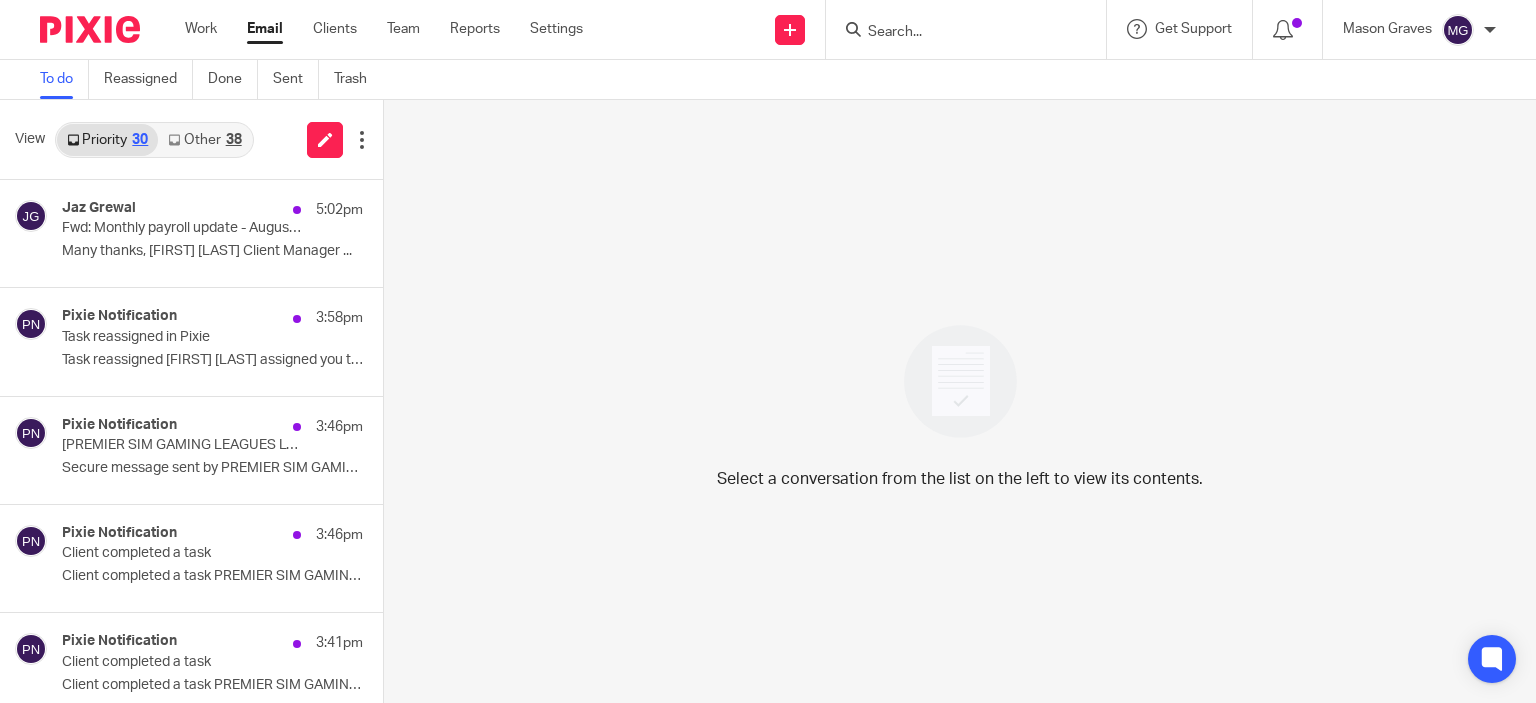 scroll, scrollTop: 0, scrollLeft: 0, axis: both 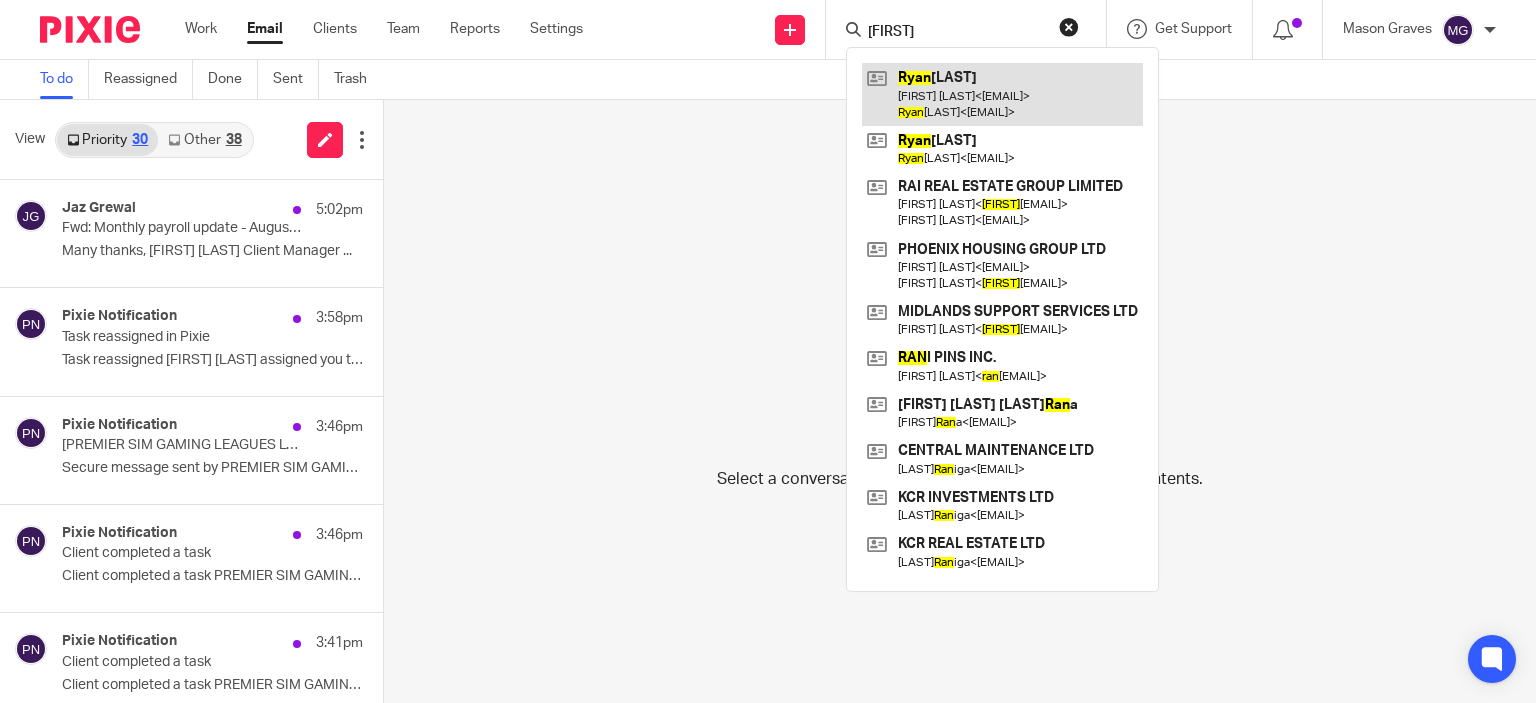 type on "ryan" 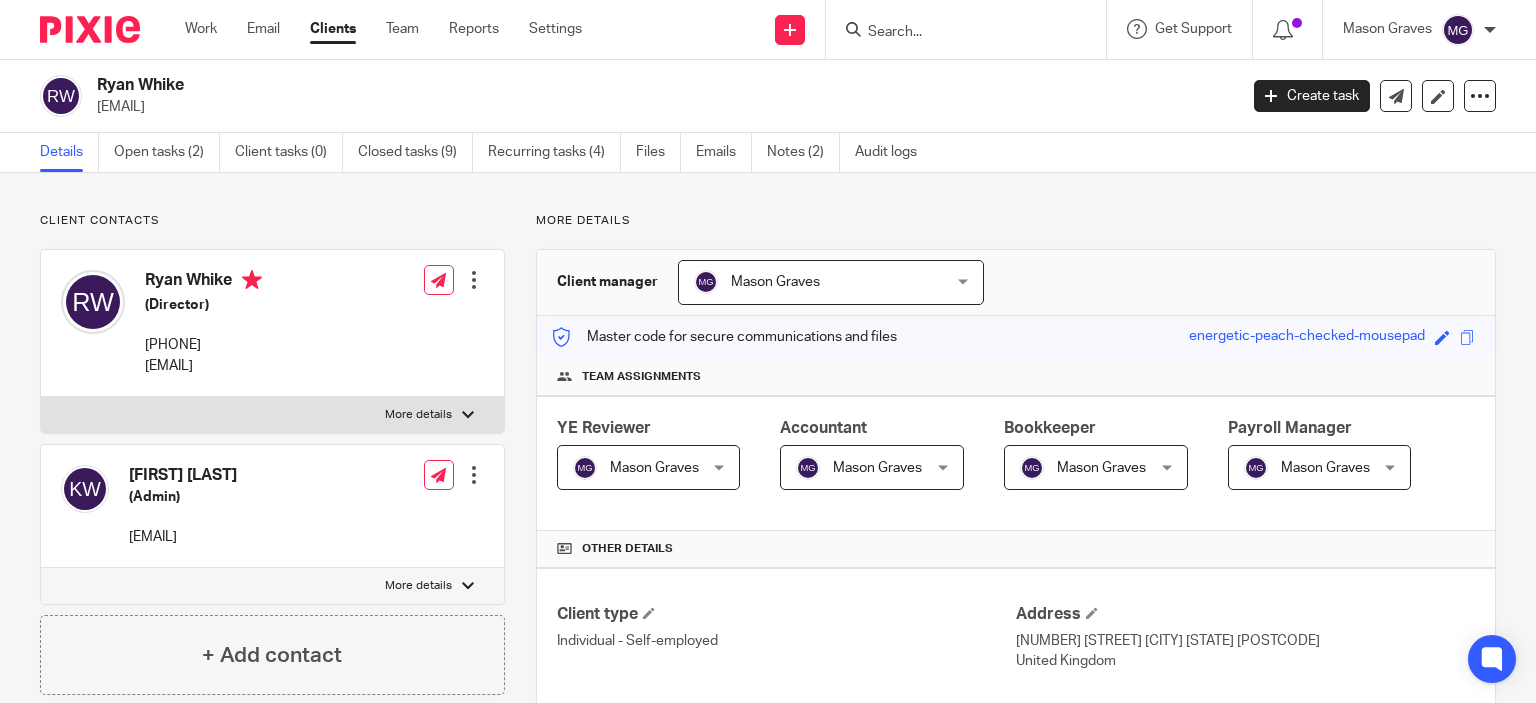 scroll, scrollTop: 0, scrollLeft: 0, axis: both 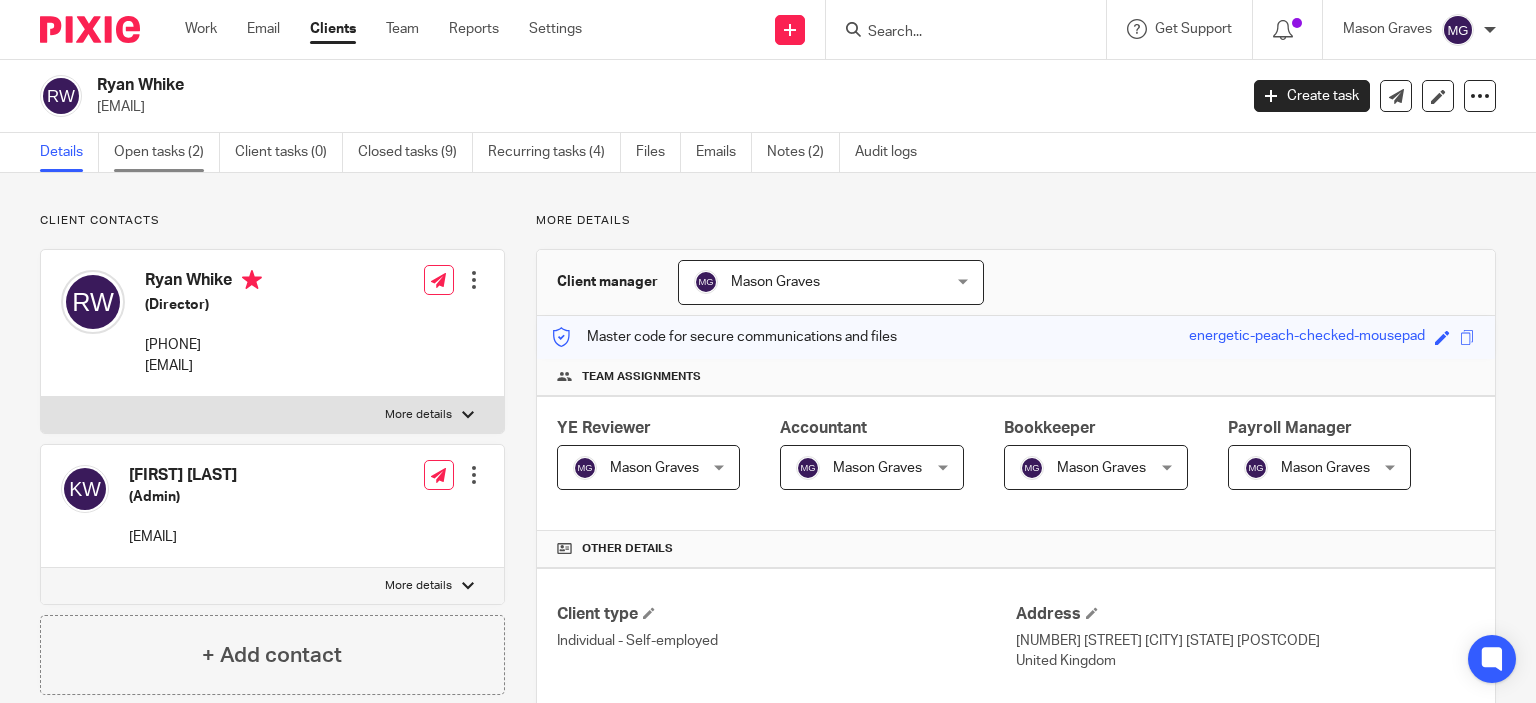 click on "Open tasks (2)" at bounding box center [167, 152] 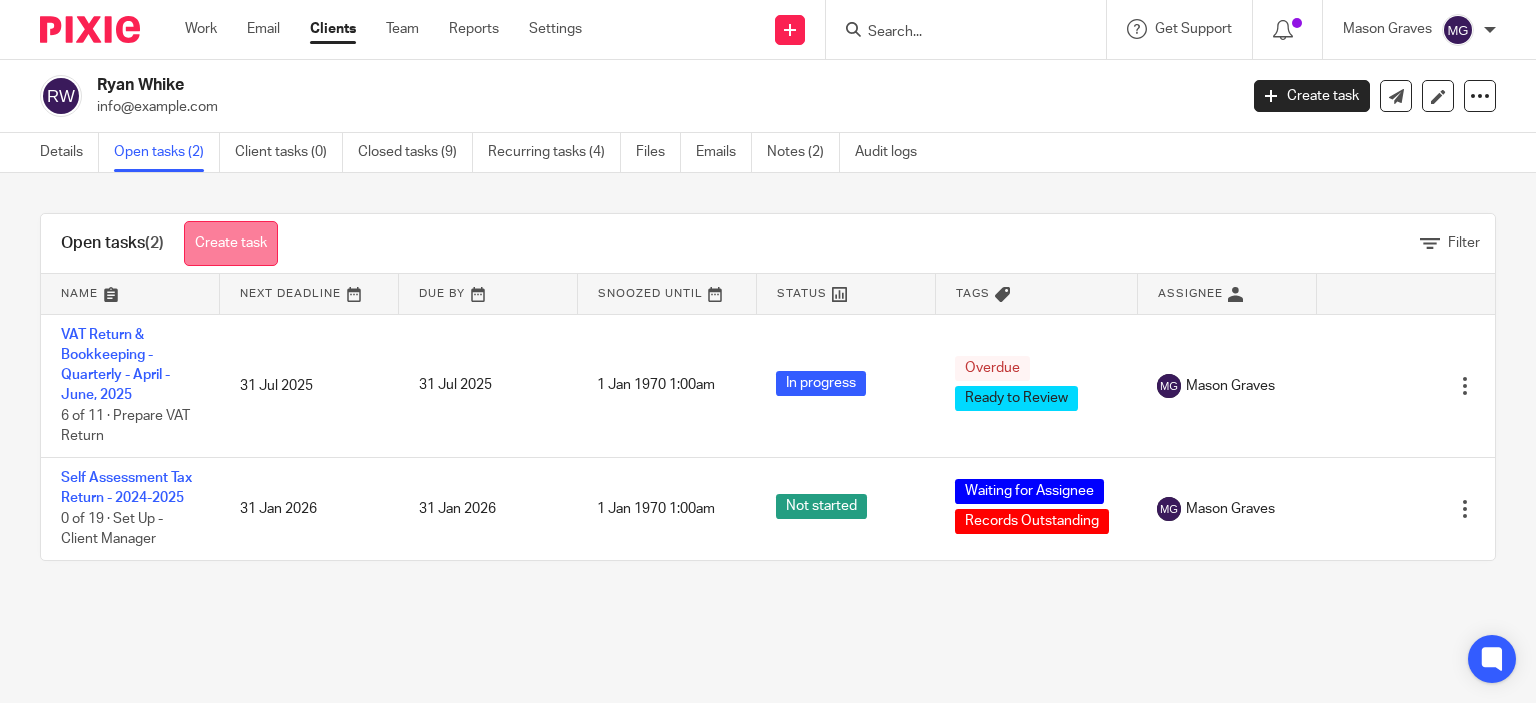 scroll, scrollTop: 0, scrollLeft: 0, axis: both 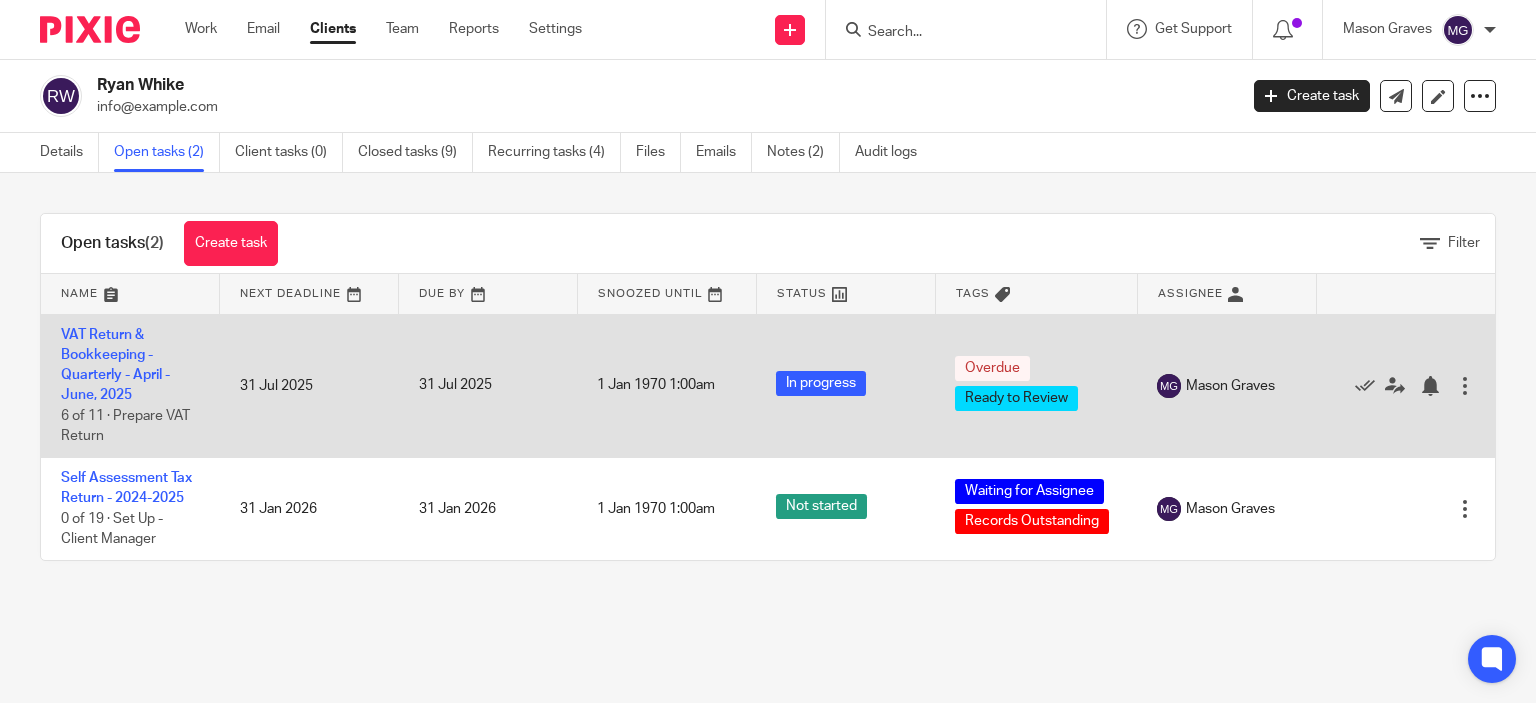 click on "VAT Return & Bookkeeping - Quarterly - April - June, 2025
6
of
11 ·
Prepare VAT Return" at bounding box center (130, 385) 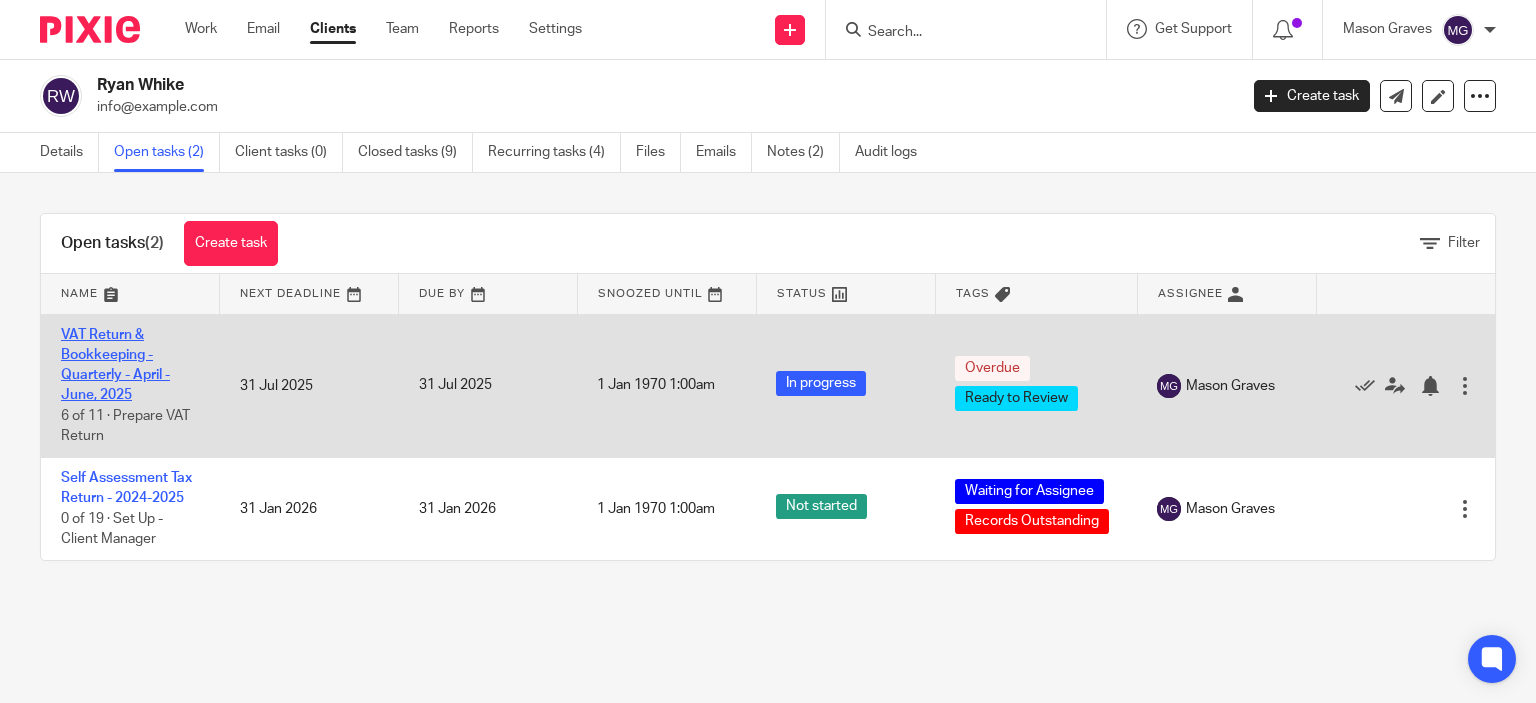 click on "VAT Return & Bookkeeping - Quarterly - April - June, 2025" at bounding box center [115, 365] 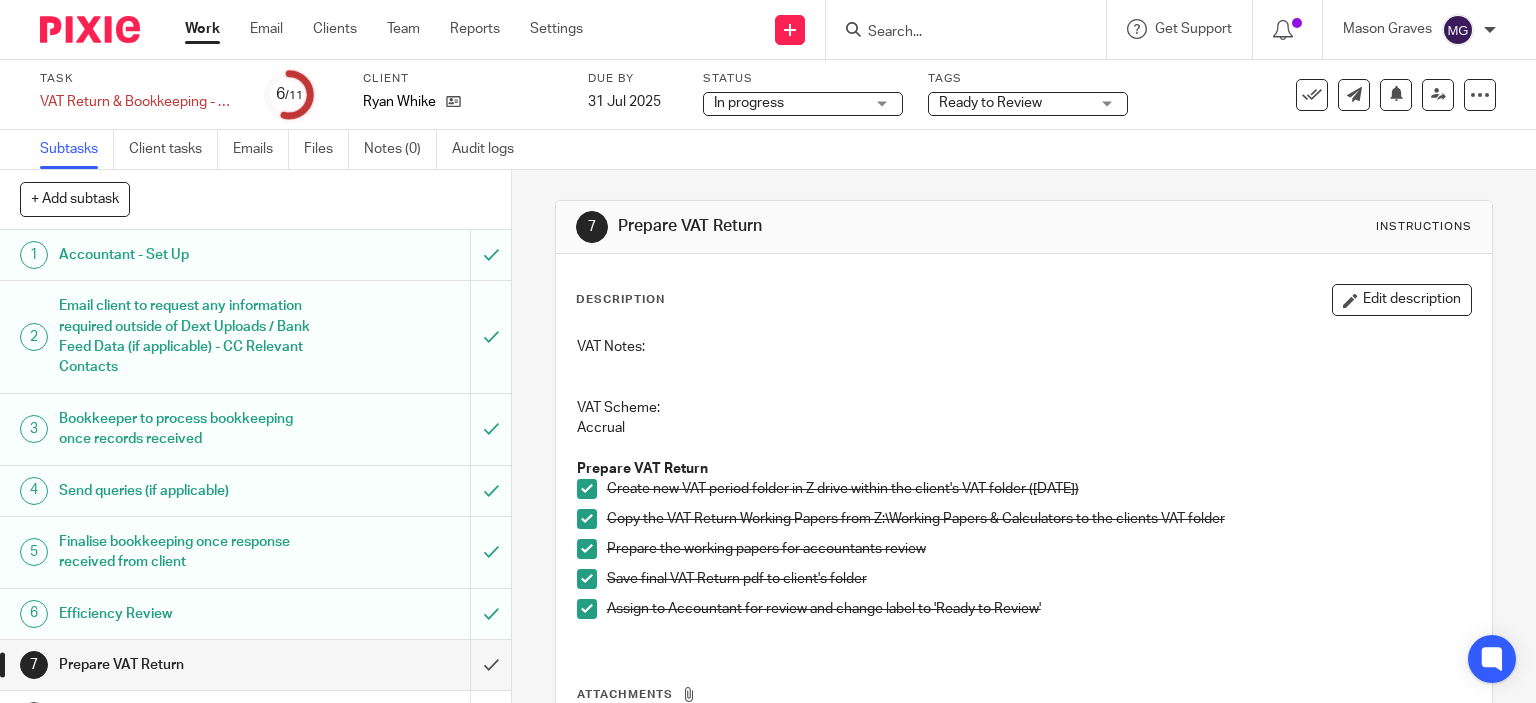 scroll, scrollTop: 0, scrollLeft: 0, axis: both 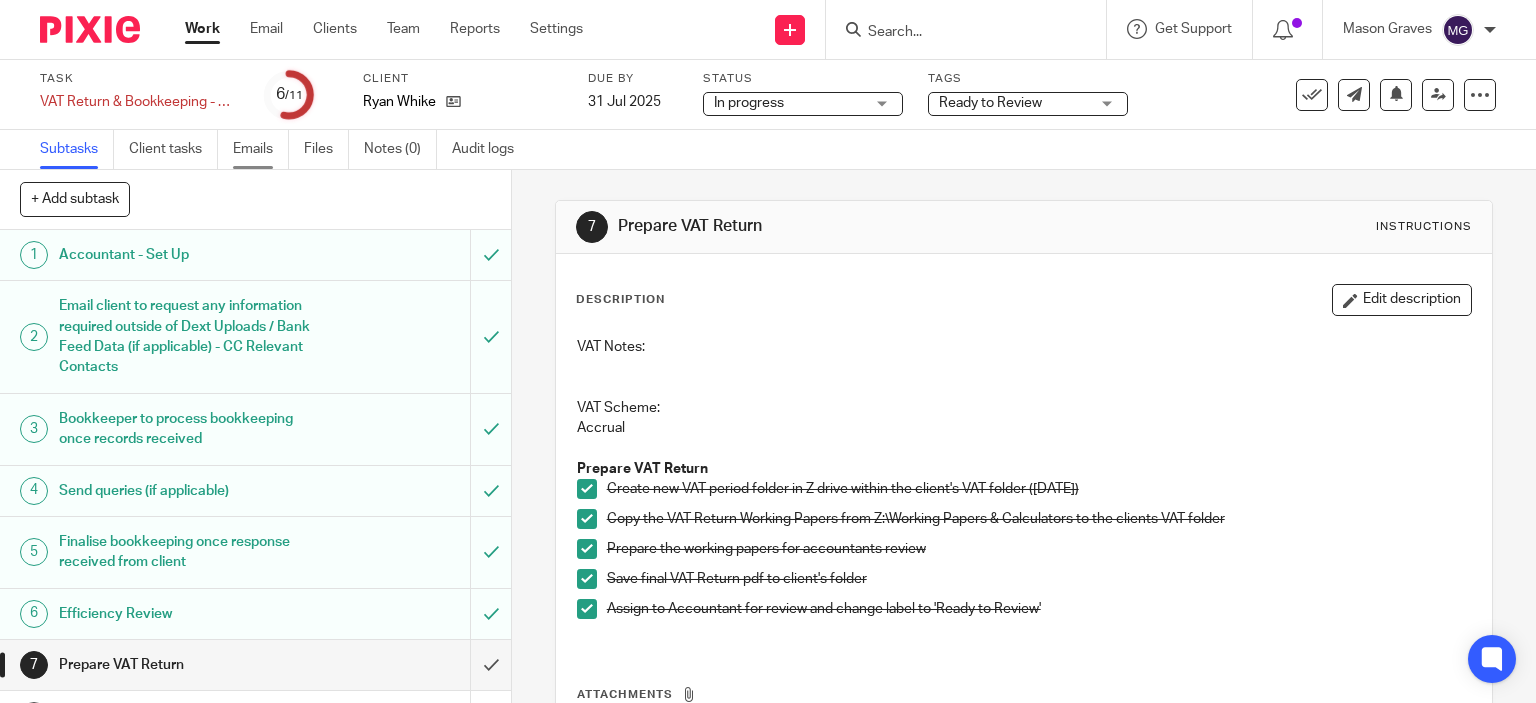 click on "Emails" at bounding box center [261, 149] 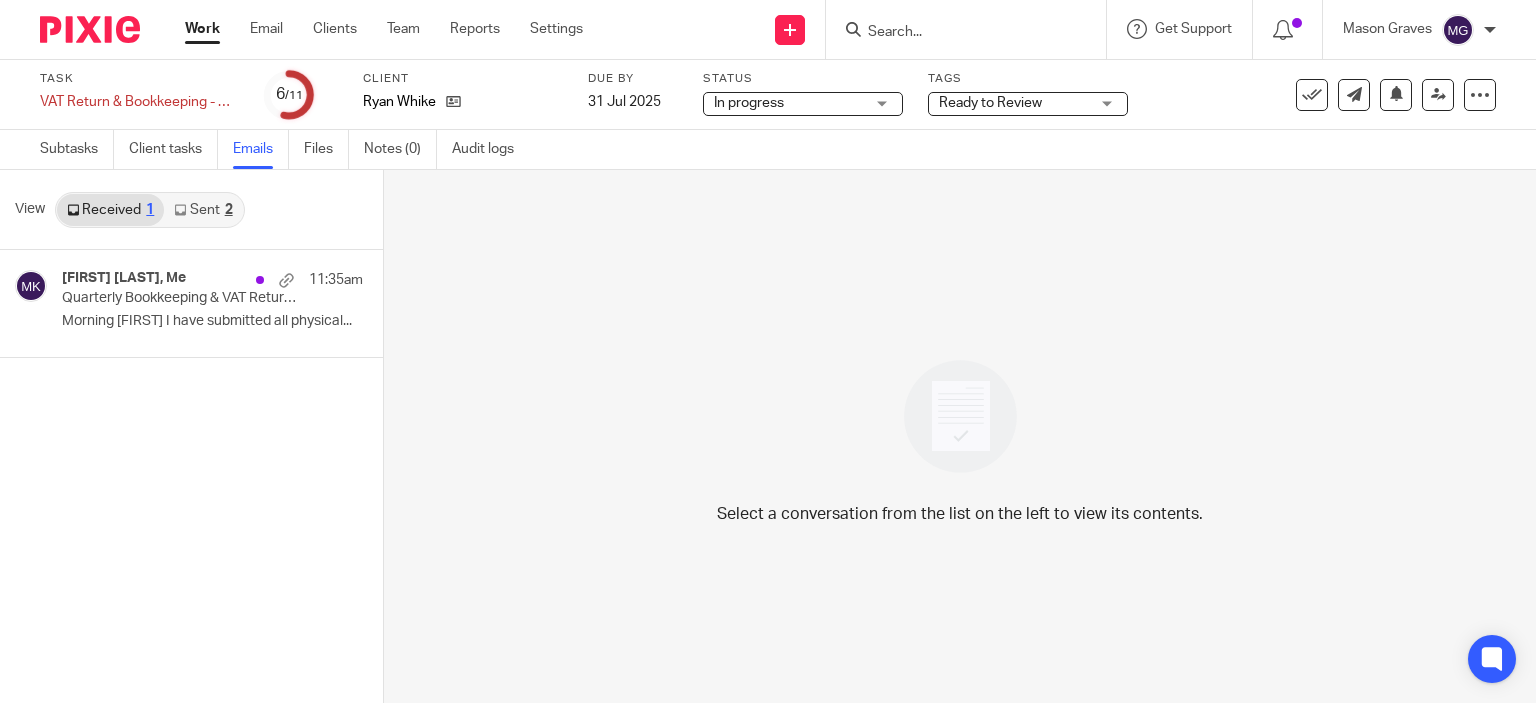 scroll, scrollTop: 0, scrollLeft: 0, axis: both 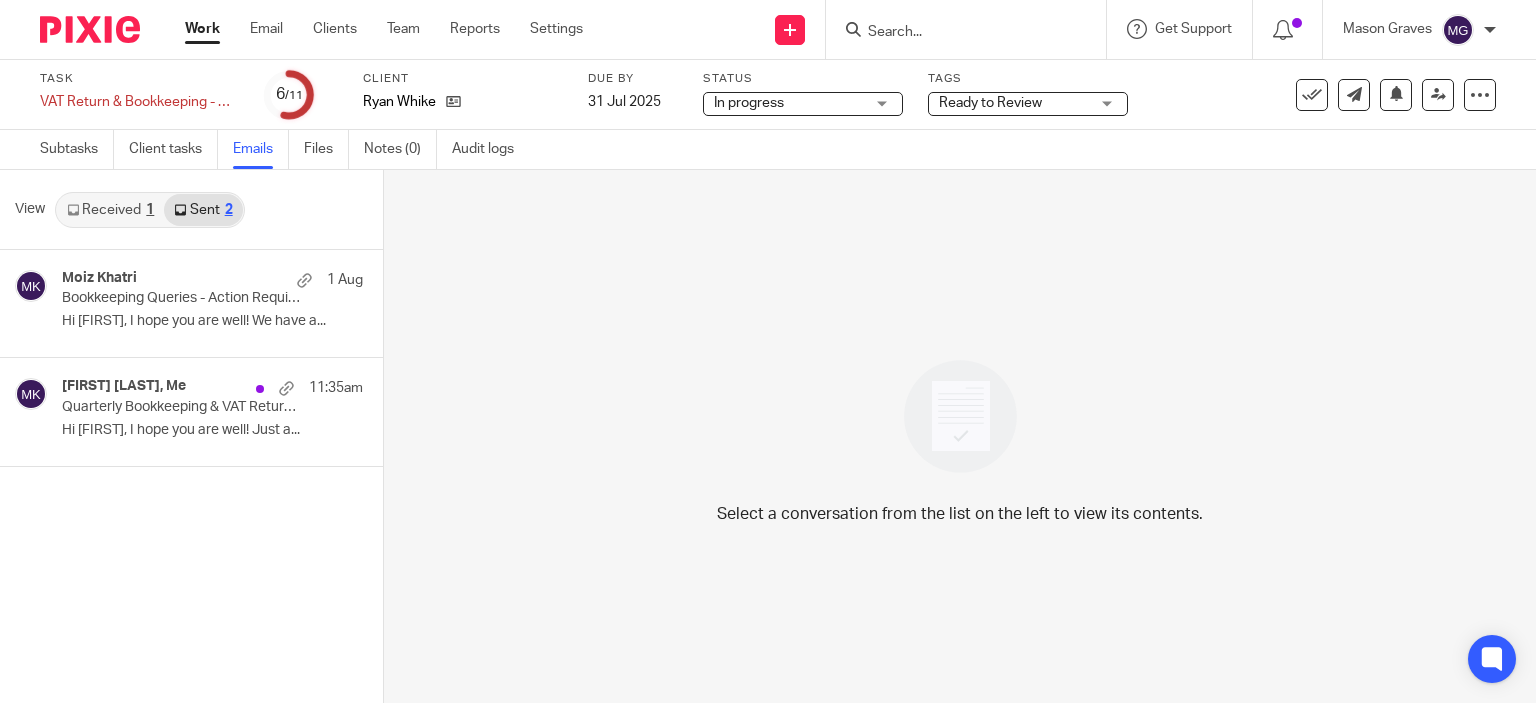 click on "Received
1" at bounding box center [110, 210] 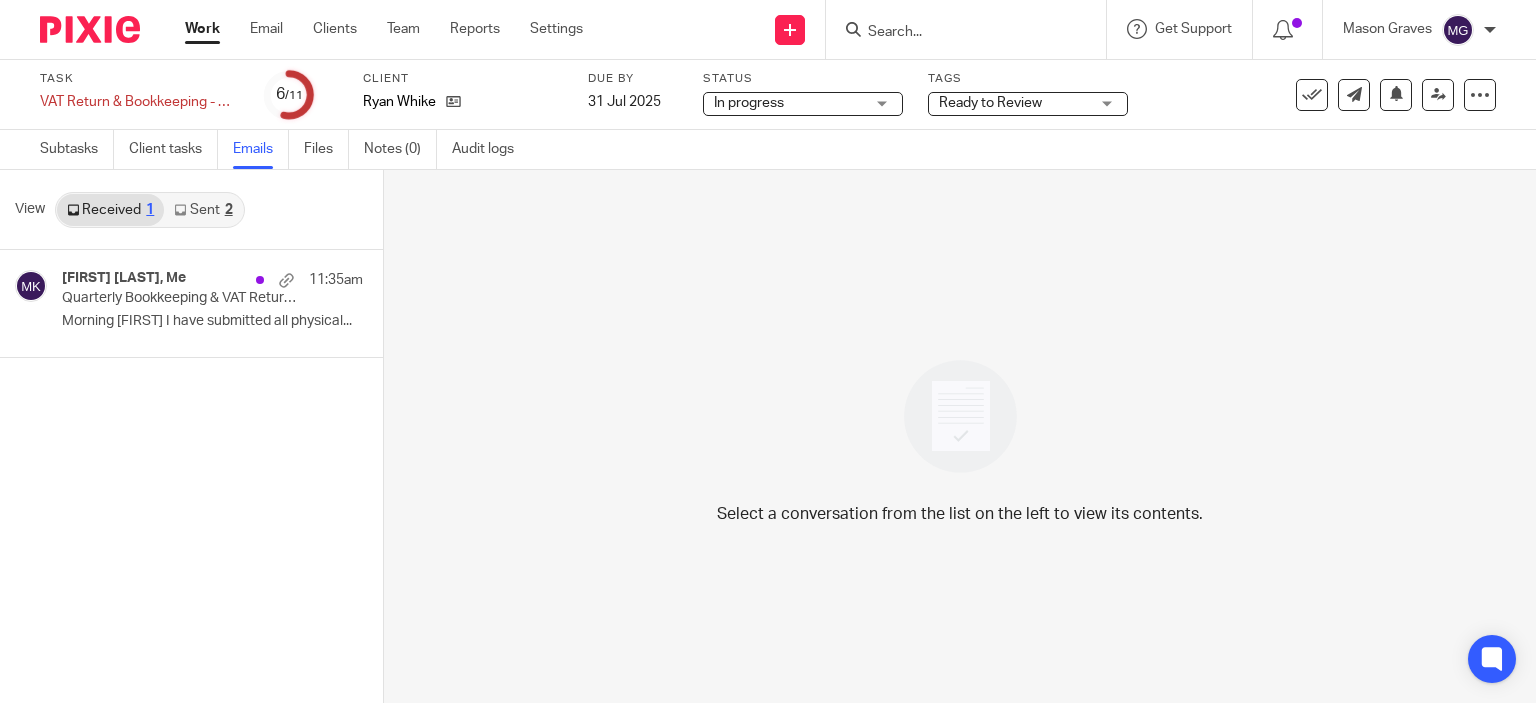 click on "Sent
2" at bounding box center [203, 210] 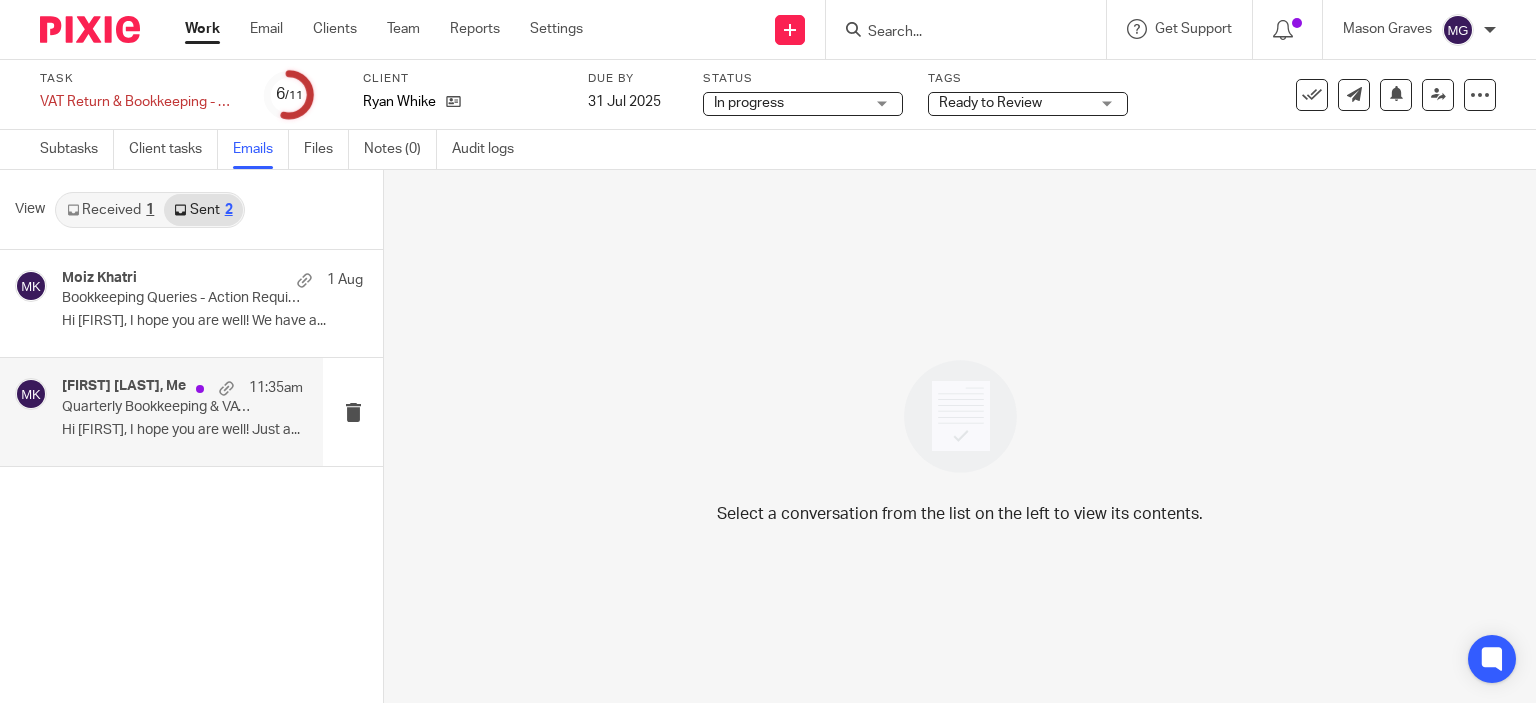 click on "Quarterly Bookkeeping & VAT Return - Action Required" at bounding box center (158, 407) 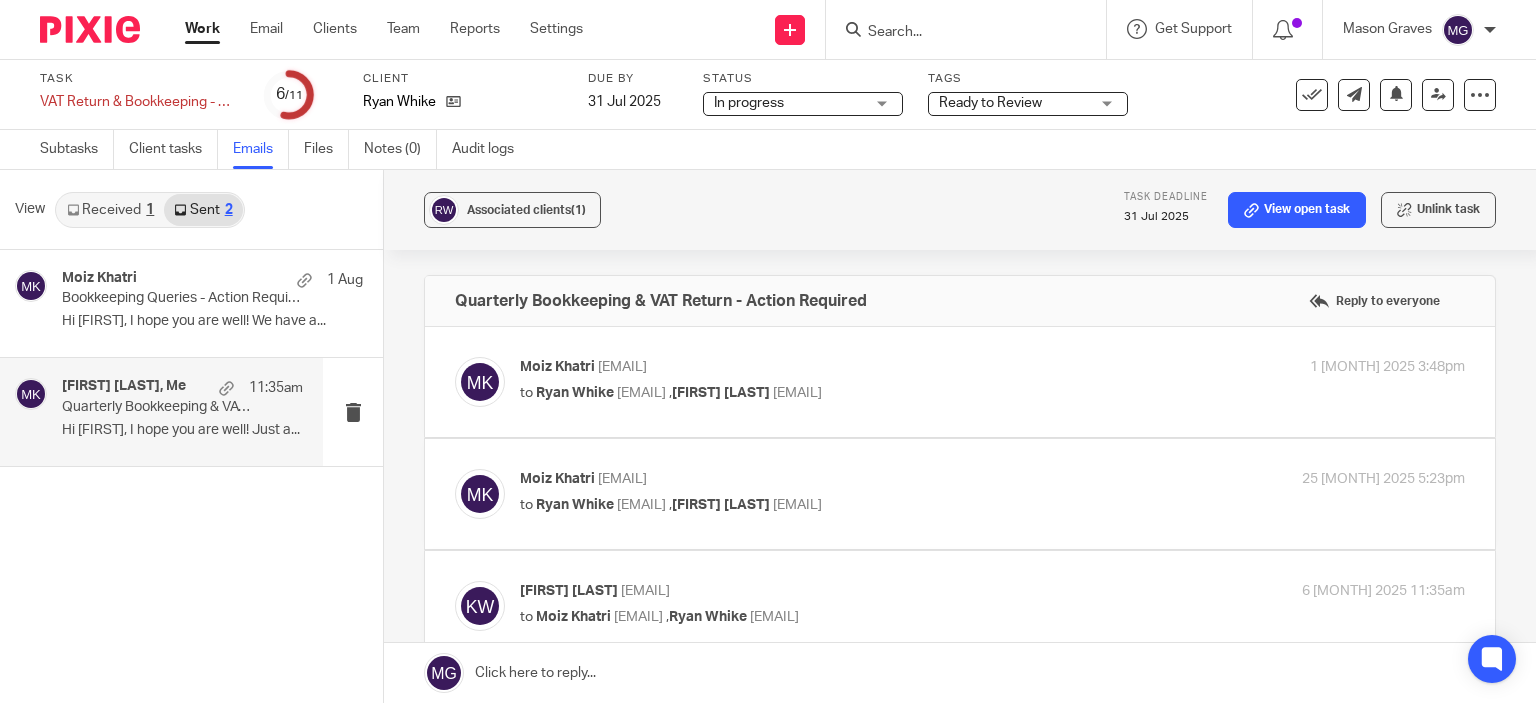 scroll, scrollTop: 0, scrollLeft: 0, axis: both 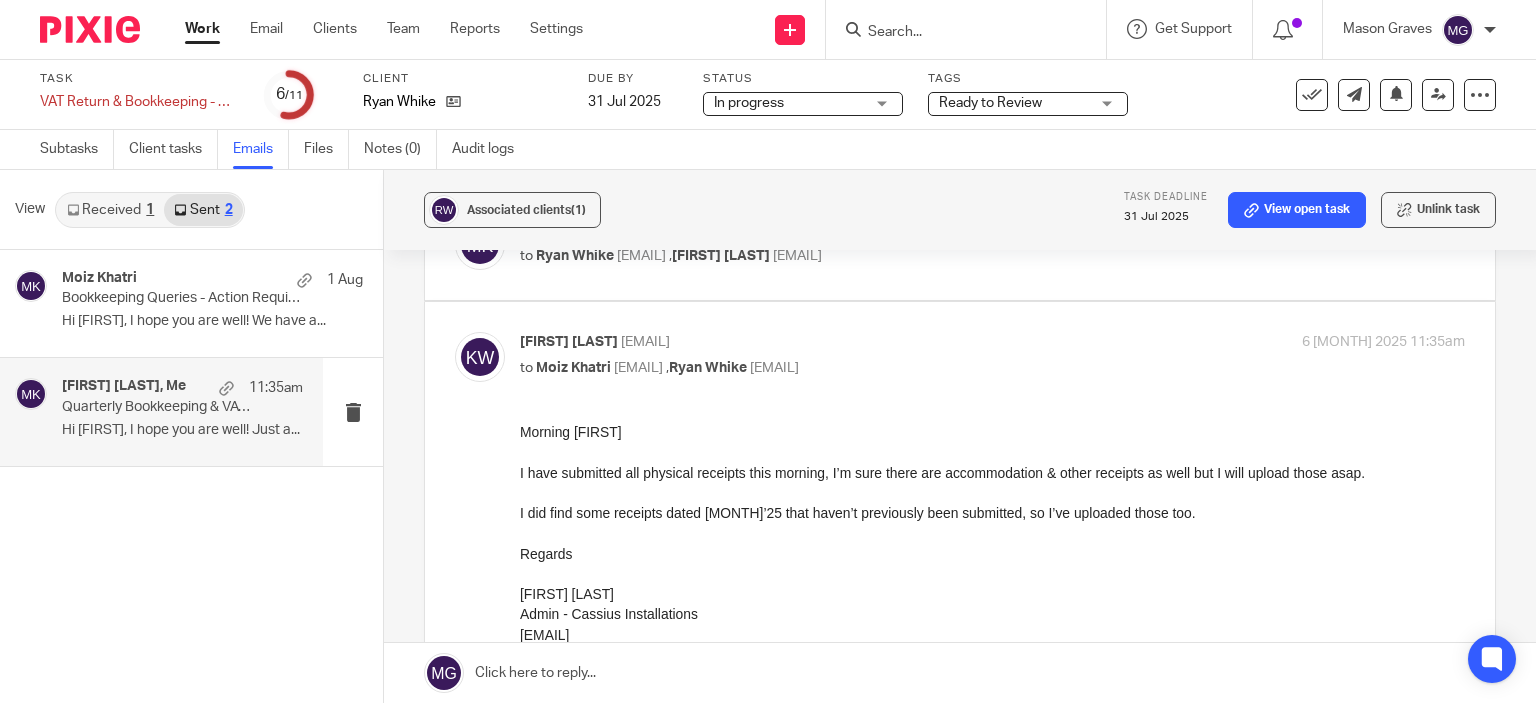 click on "Associated clients  (1)
Task deadline
31 Jul 2025
View open task
Unlink task" at bounding box center [960, 210] 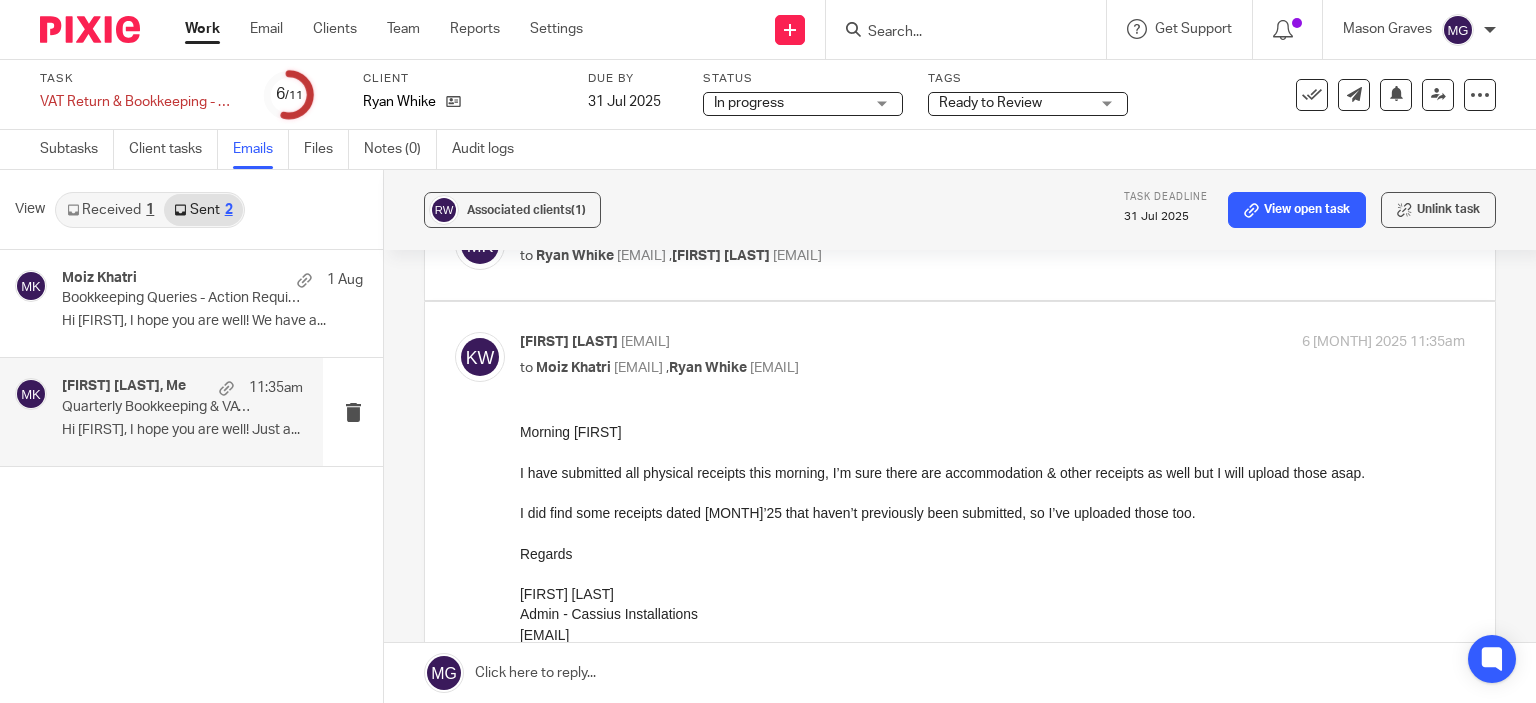 click at bounding box center (972, 29) 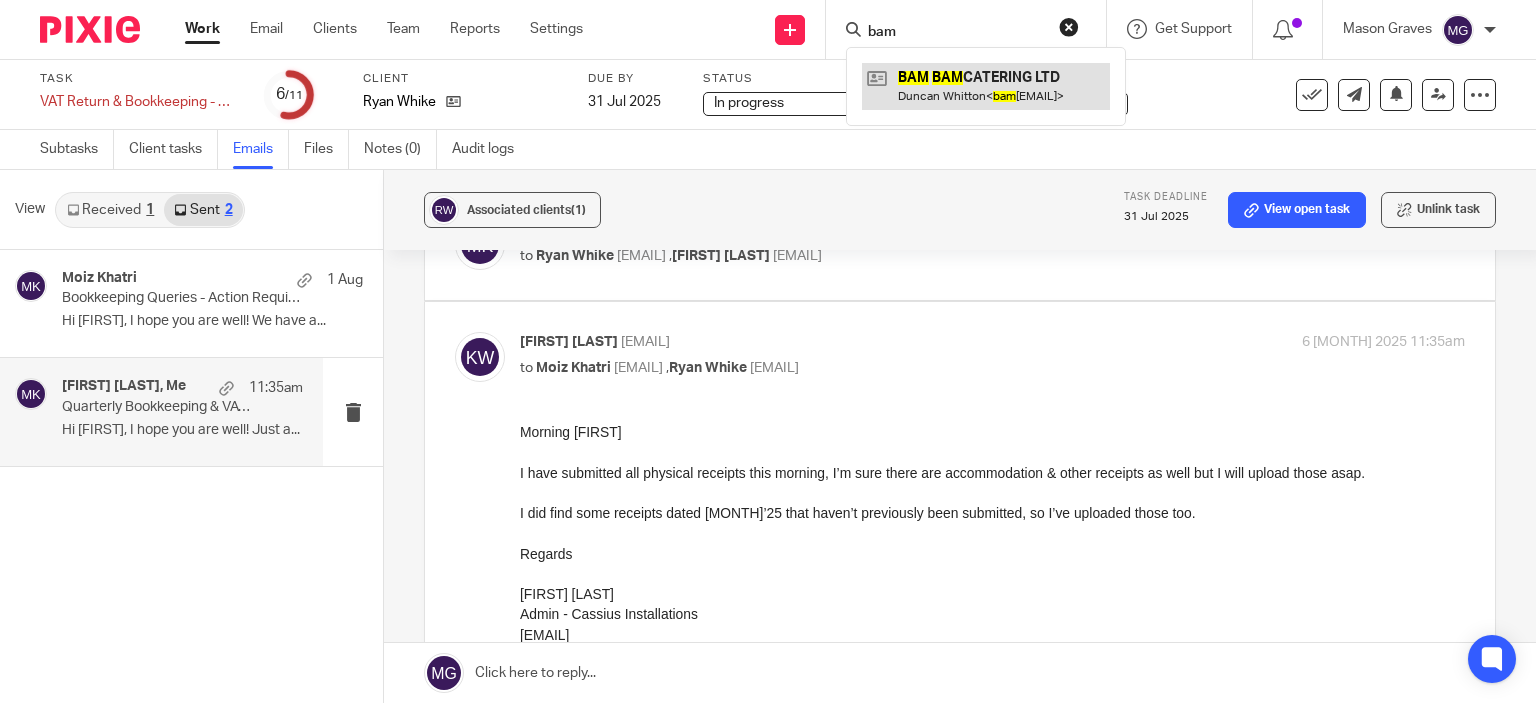 type on "bam" 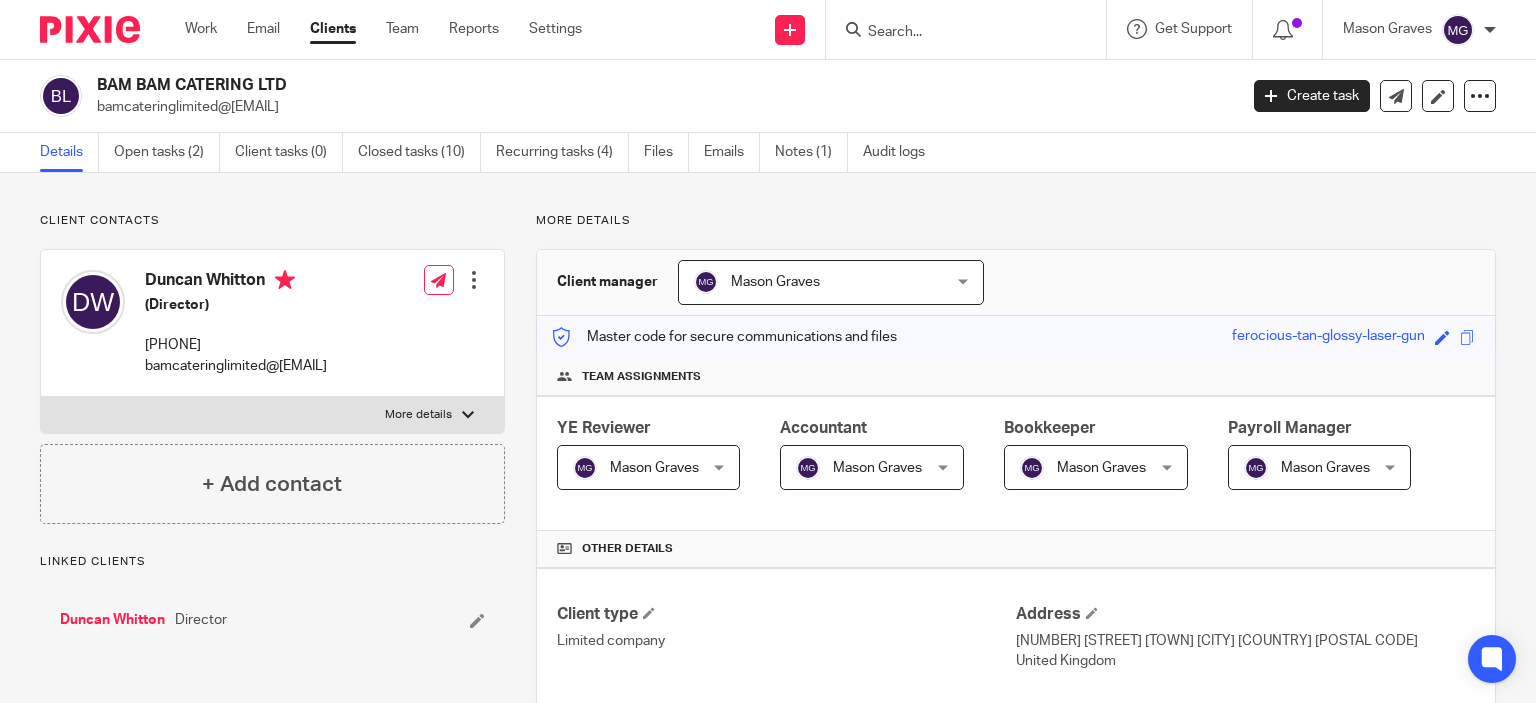 scroll, scrollTop: 0, scrollLeft: 0, axis: both 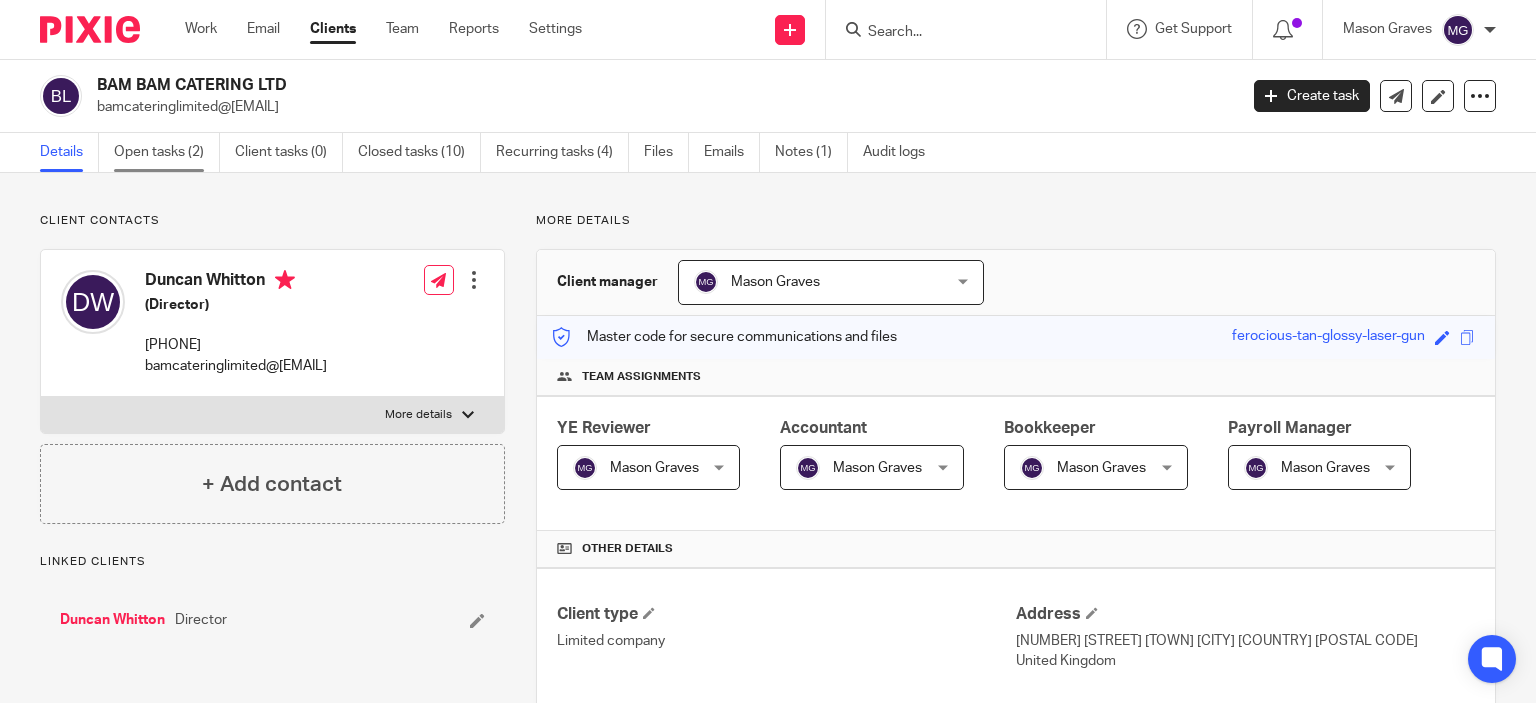 click on "Open tasks (2)" at bounding box center (167, 152) 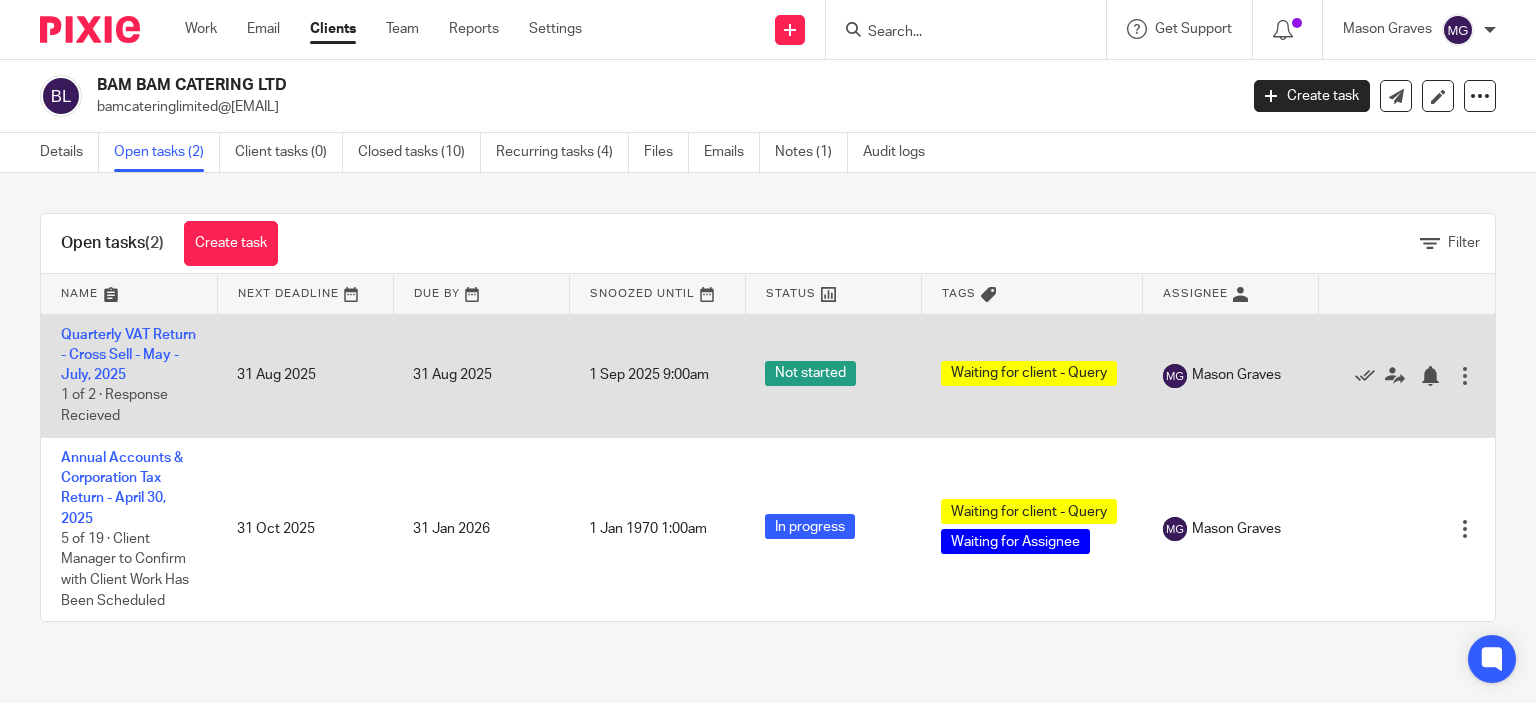 scroll, scrollTop: 0, scrollLeft: 0, axis: both 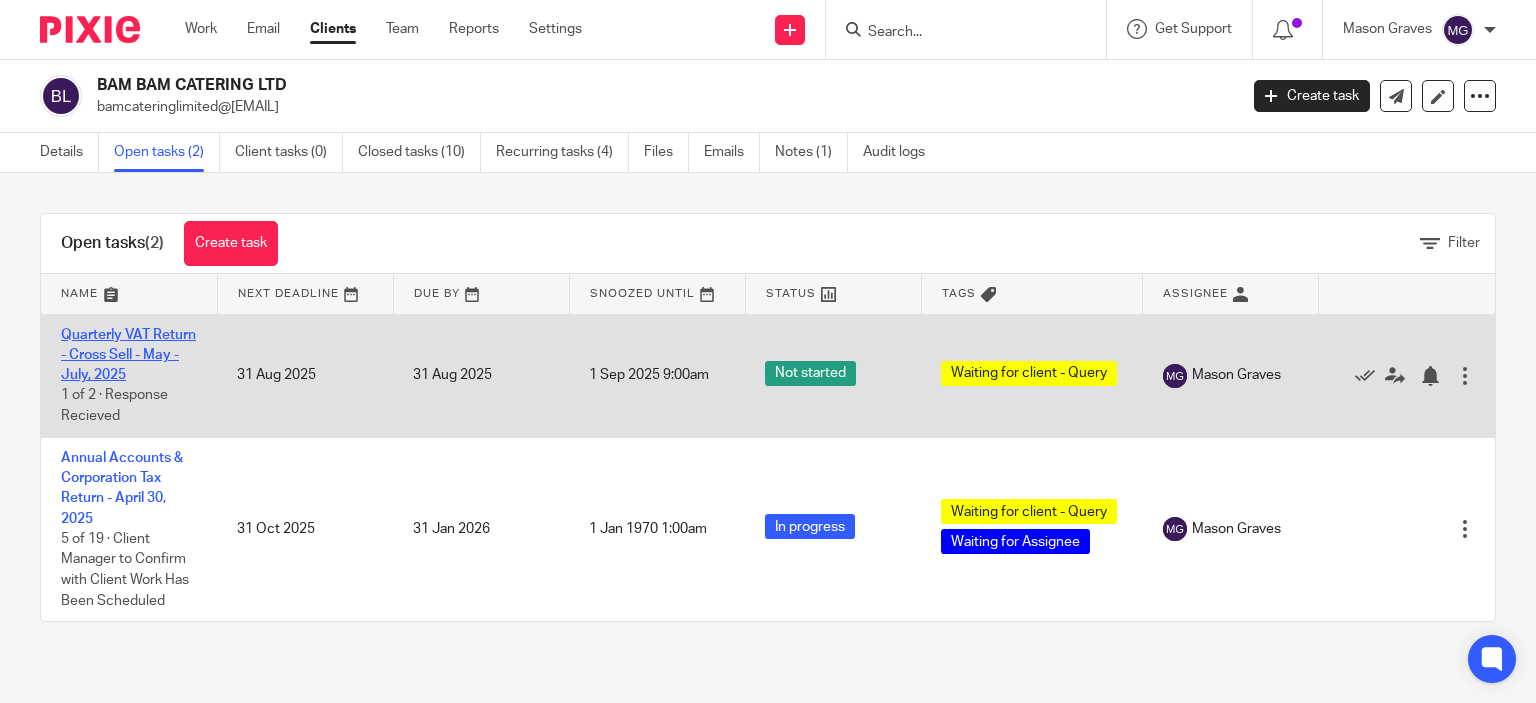 click on "Quarterly VAT Return - Cross Sell - May - July, 2025" at bounding box center (128, 355) 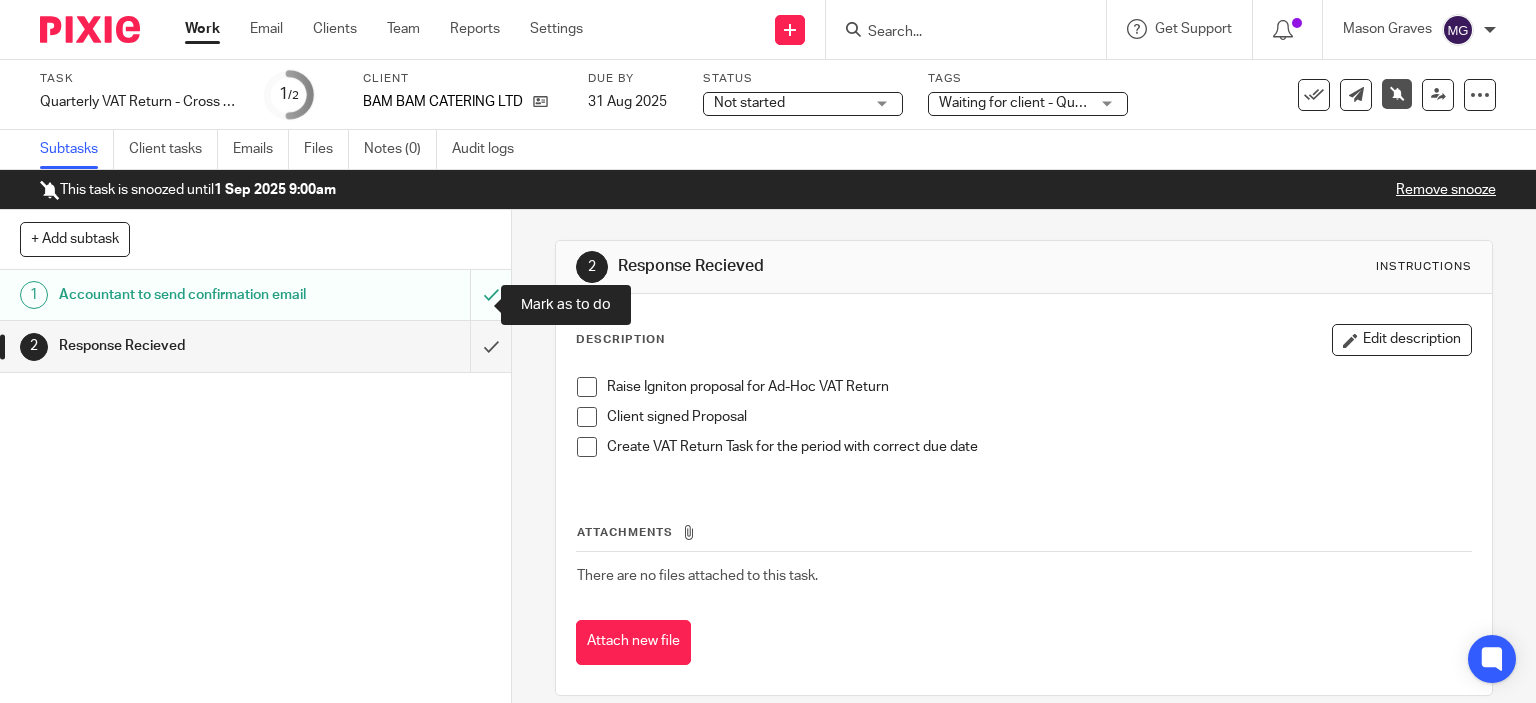 scroll, scrollTop: 0, scrollLeft: 0, axis: both 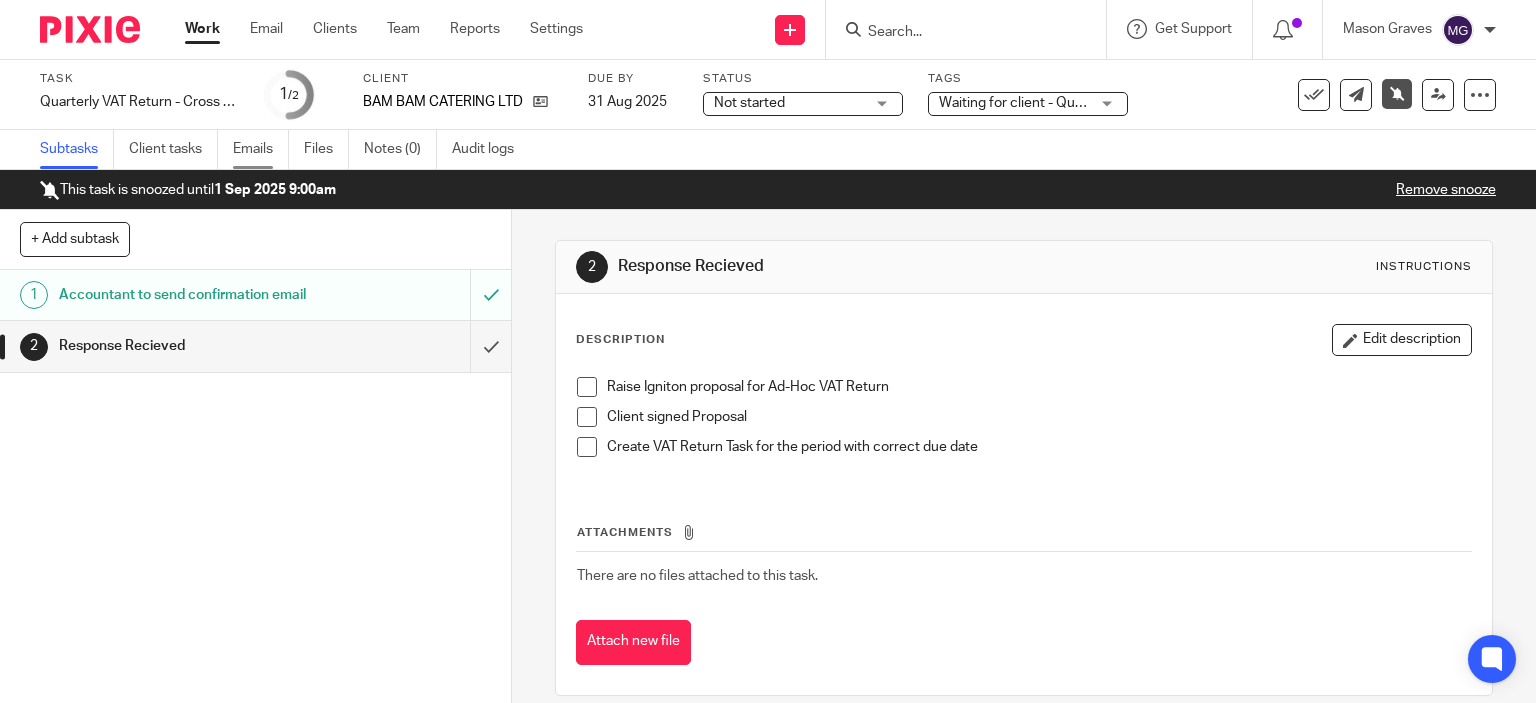 click on "Emails" at bounding box center [261, 149] 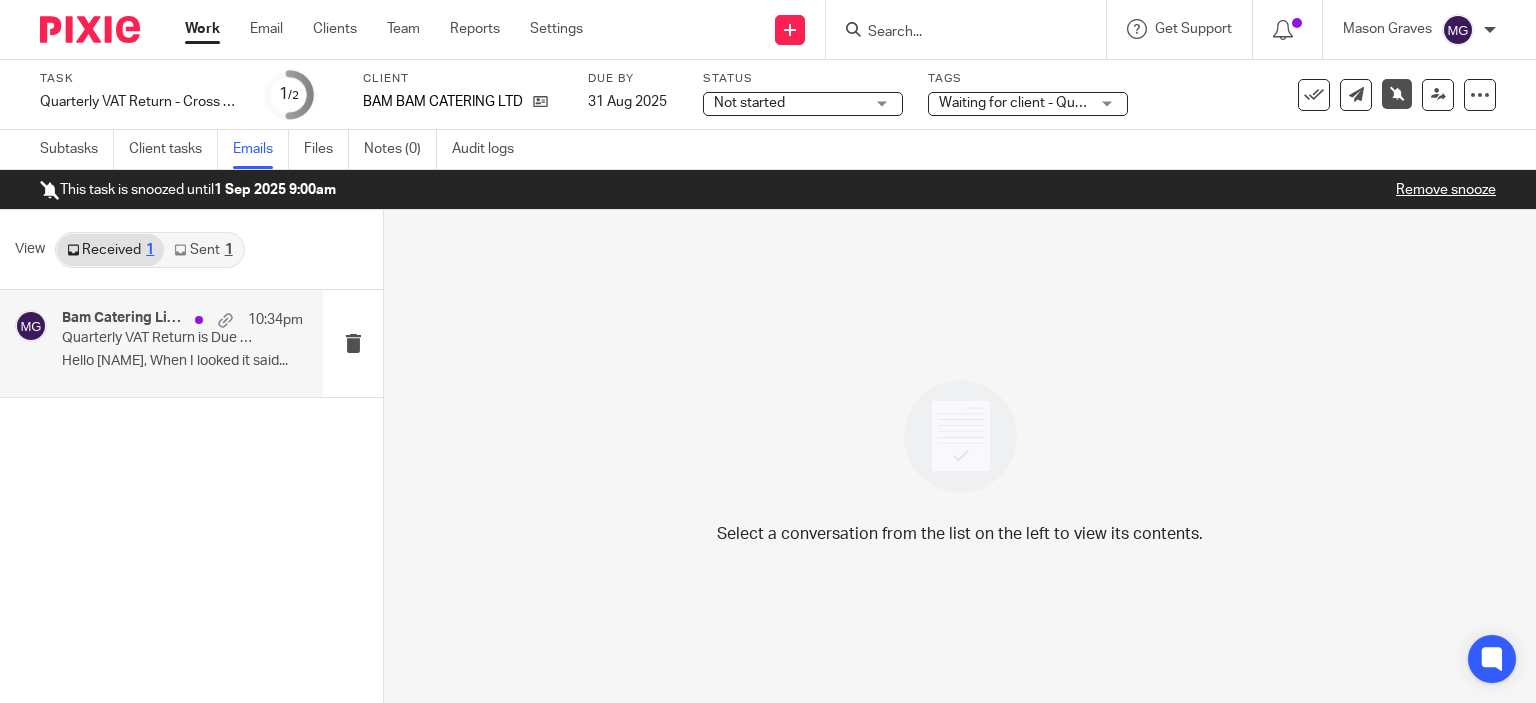 scroll, scrollTop: 0, scrollLeft: 0, axis: both 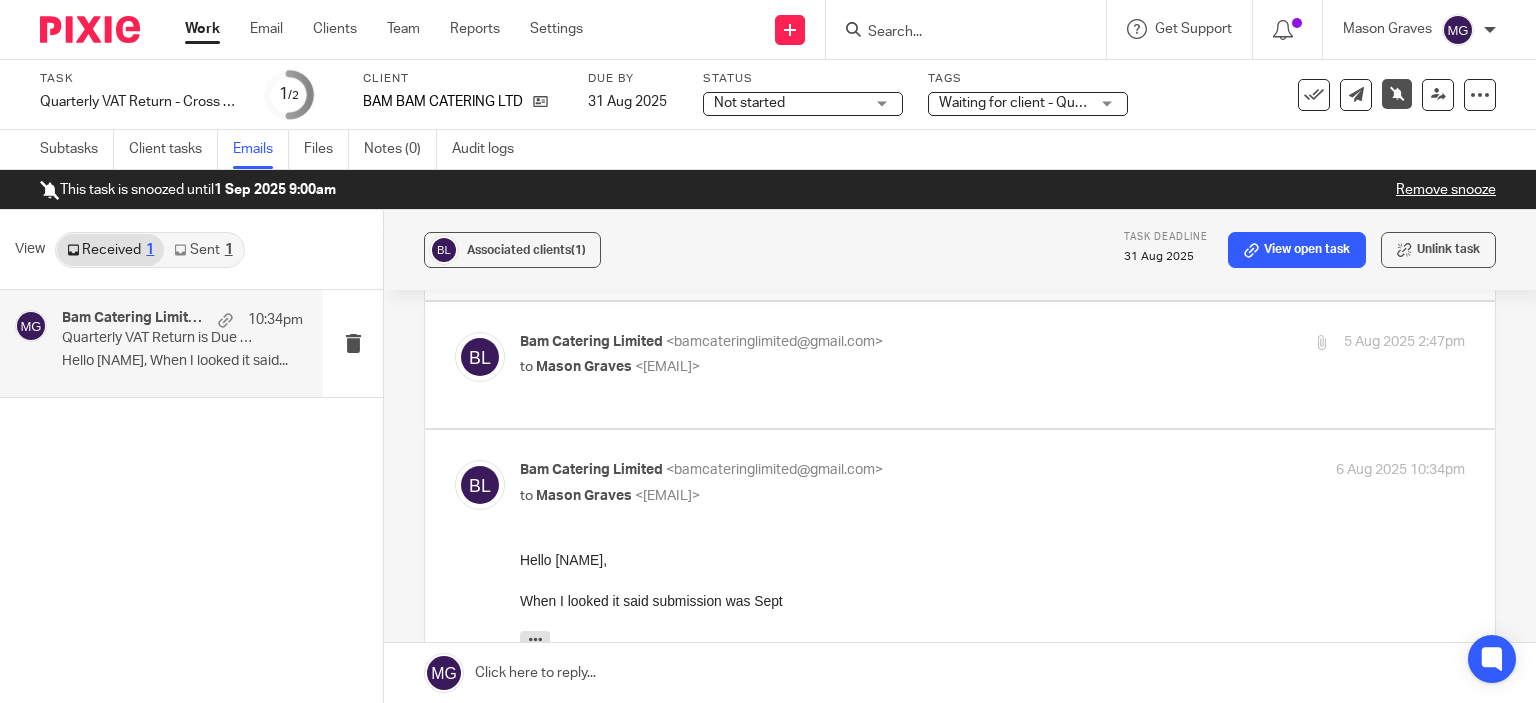 click on "Associated clients  (1)
Task deadline
31 Aug 2025
View open task
Unlink task
Quarterly VAT Return is Due - Reminder
Reply to everyone
[FIRST] [LAST]
<[EMAIL]>   to
BAM BAM CATERING LTD
<[EMAIL]>       1 Aug 2025 9:37am
Forward
Bam Catering Limited
<[EMAIL]>   to
[FIRST] [LAST]
<[EMAIL]>       5 Aug 2025 2:47pm
Forward
Attachments       1000020758 .jpg
Bam Catering Limited
<[EMAIL]>   to" at bounding box center [960, 456] 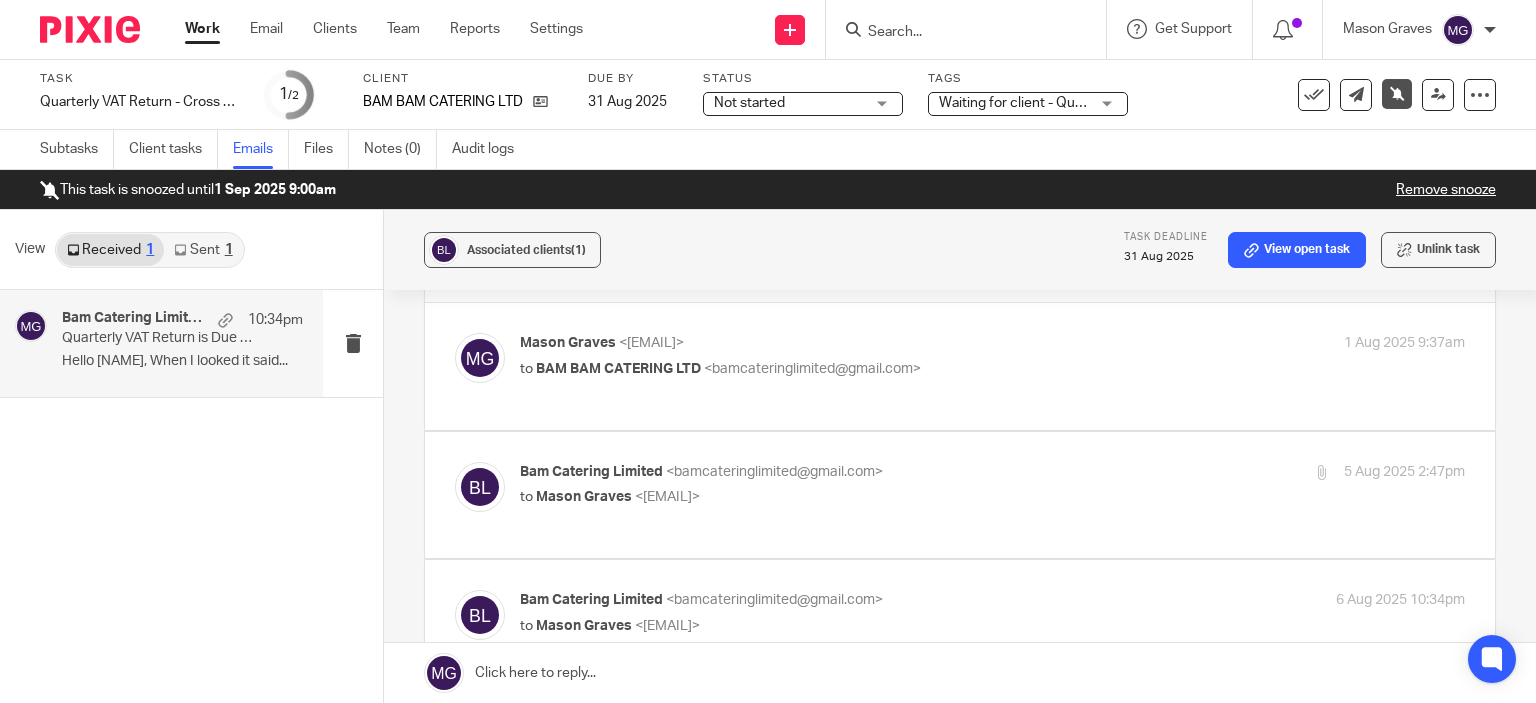 scroll, scrollTop: 58, scrollLeft: 0, axis: vertical 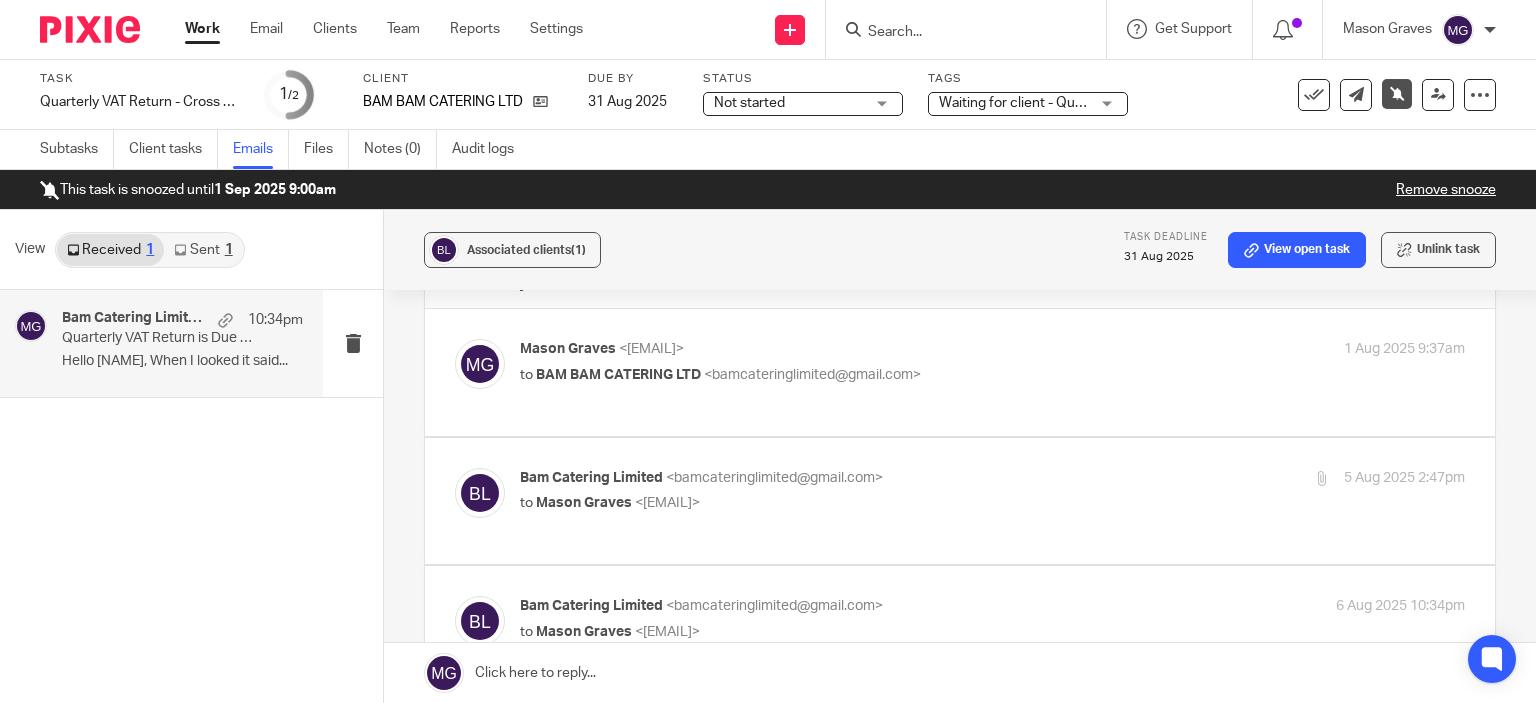 click on "to
[BRAND] [BRAND]
<[EMAIL]>" at bounding box center [835, 375] 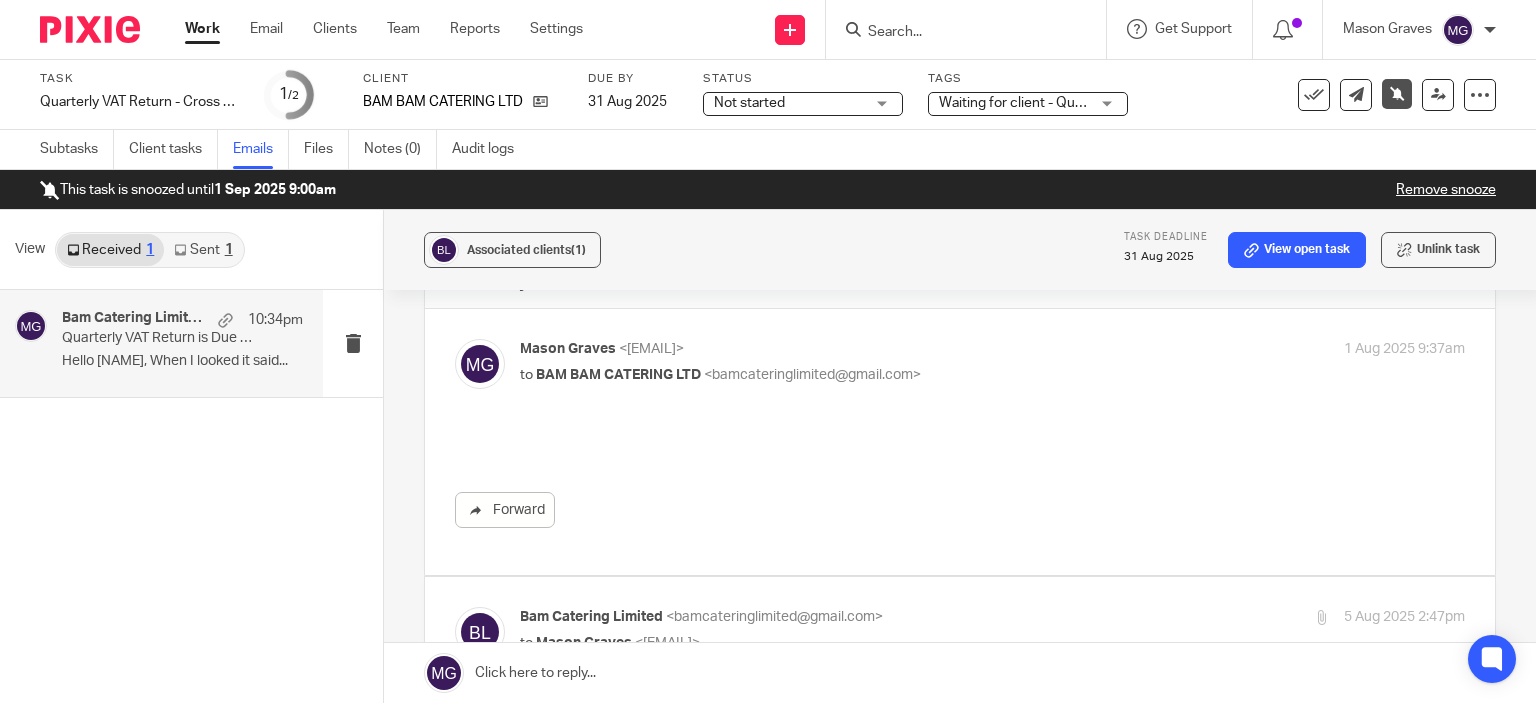 scroll, scrollTop: 0, scrollLeft: 0, axis: both 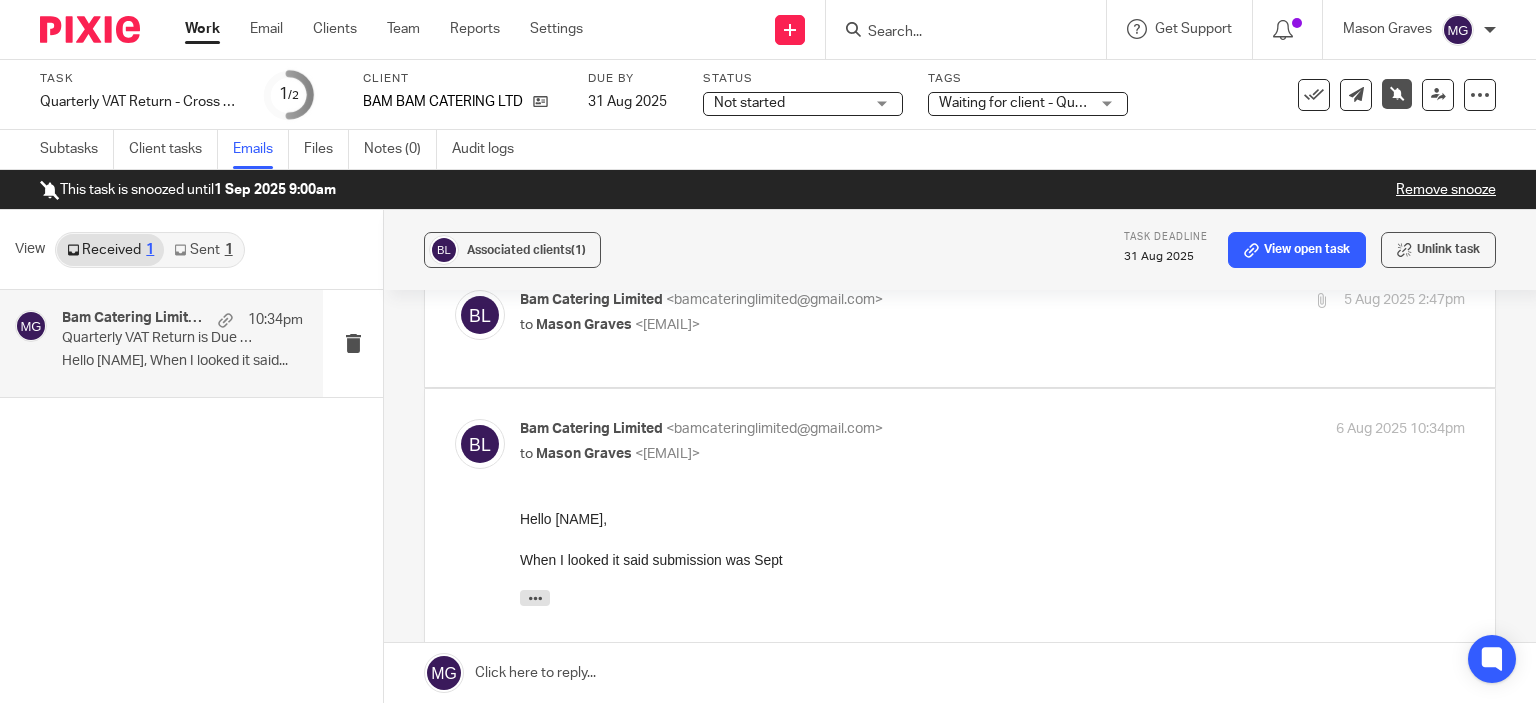 click at bounding box center [960, 673] 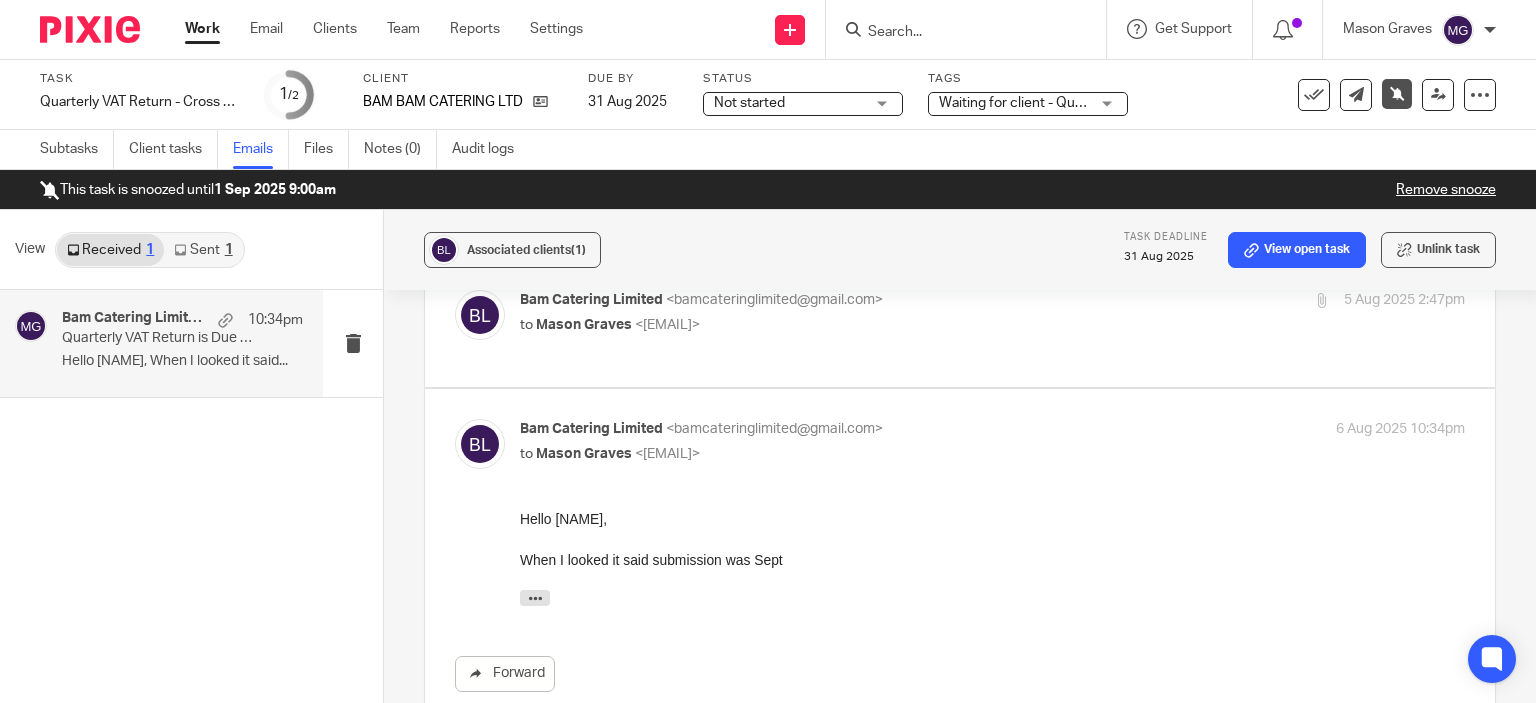 type 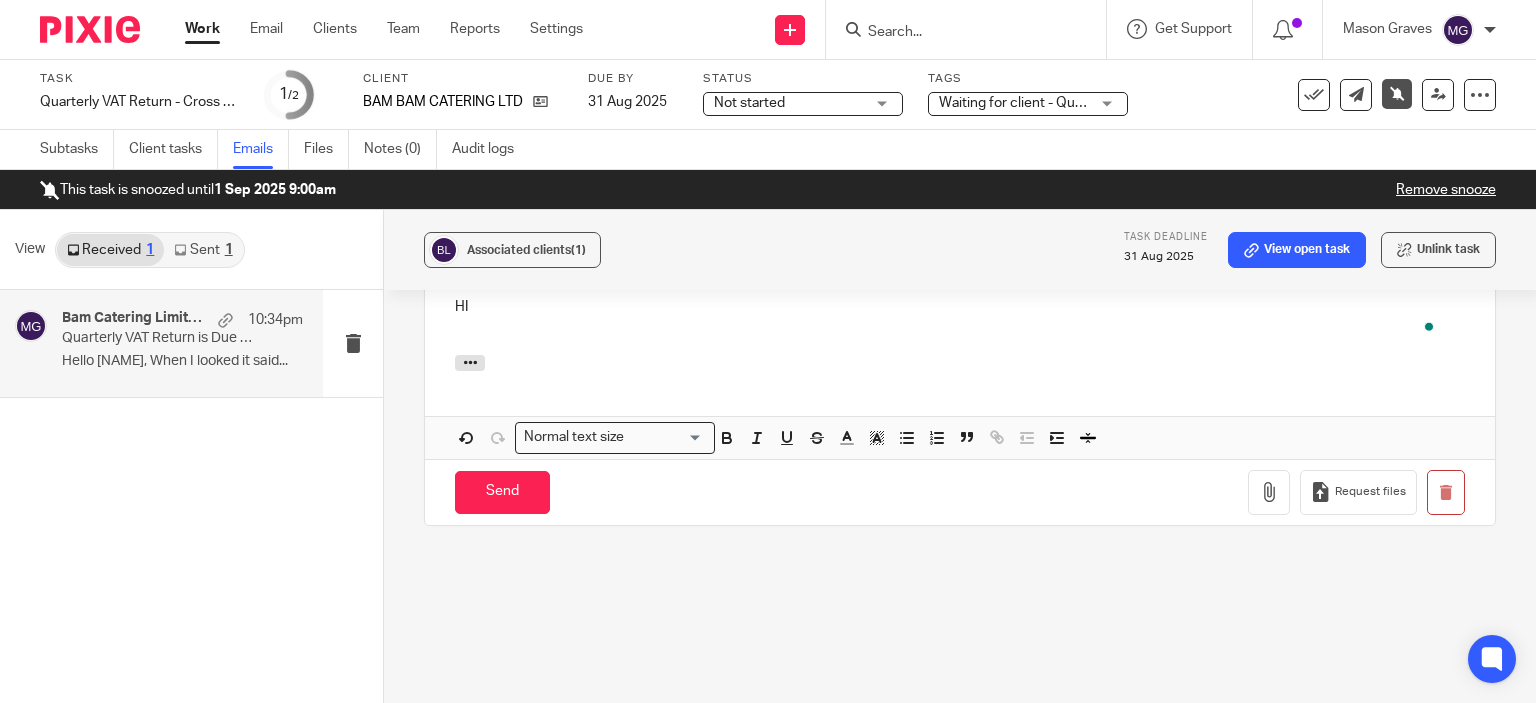 scroll, scrollTop: 0, scrollLeft: 0, axis: both 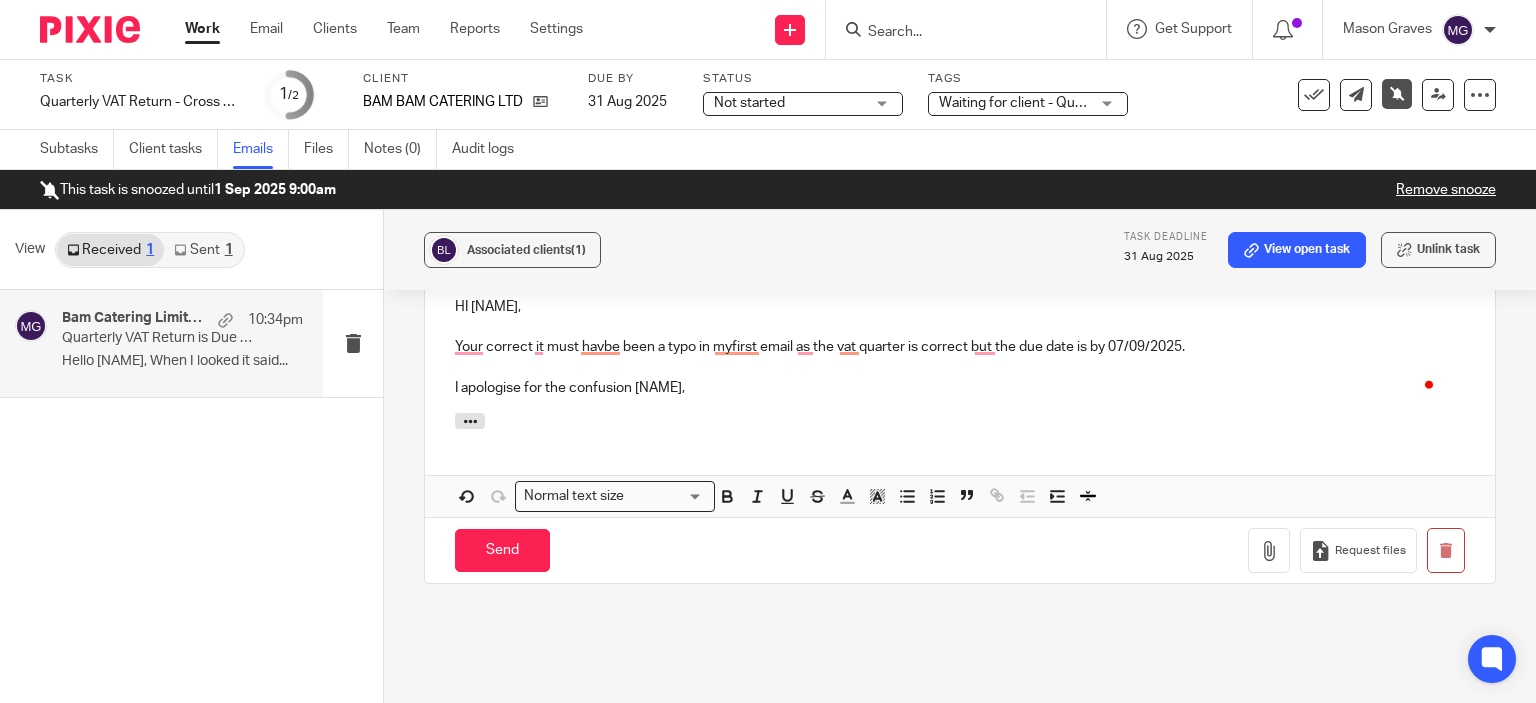 click on "Quarterly VAT Return is Due - Reminder
Reply to everyone
[FIRST] [LAST]
<[EMAIL]>   to
BAM BAM CATERING LTD
<[EMAIL]>       1 Aug 2025 9:37am
Forward
Bam Catering Limited
<[EMAIL]>   to
[FIRST] [LAST]
<[EMAIL]>       5 Aug 2025 2:47pm
Forward
Attachments       1000020758 .jpg
Bam Catering Limited
<[EMAIL]>   to
[FIRST] [LAST]
<[EMAIL]>       6 Aug 2025 10:34pm
Forward
Switch off     On     To:" at bounding box center [960, -69] 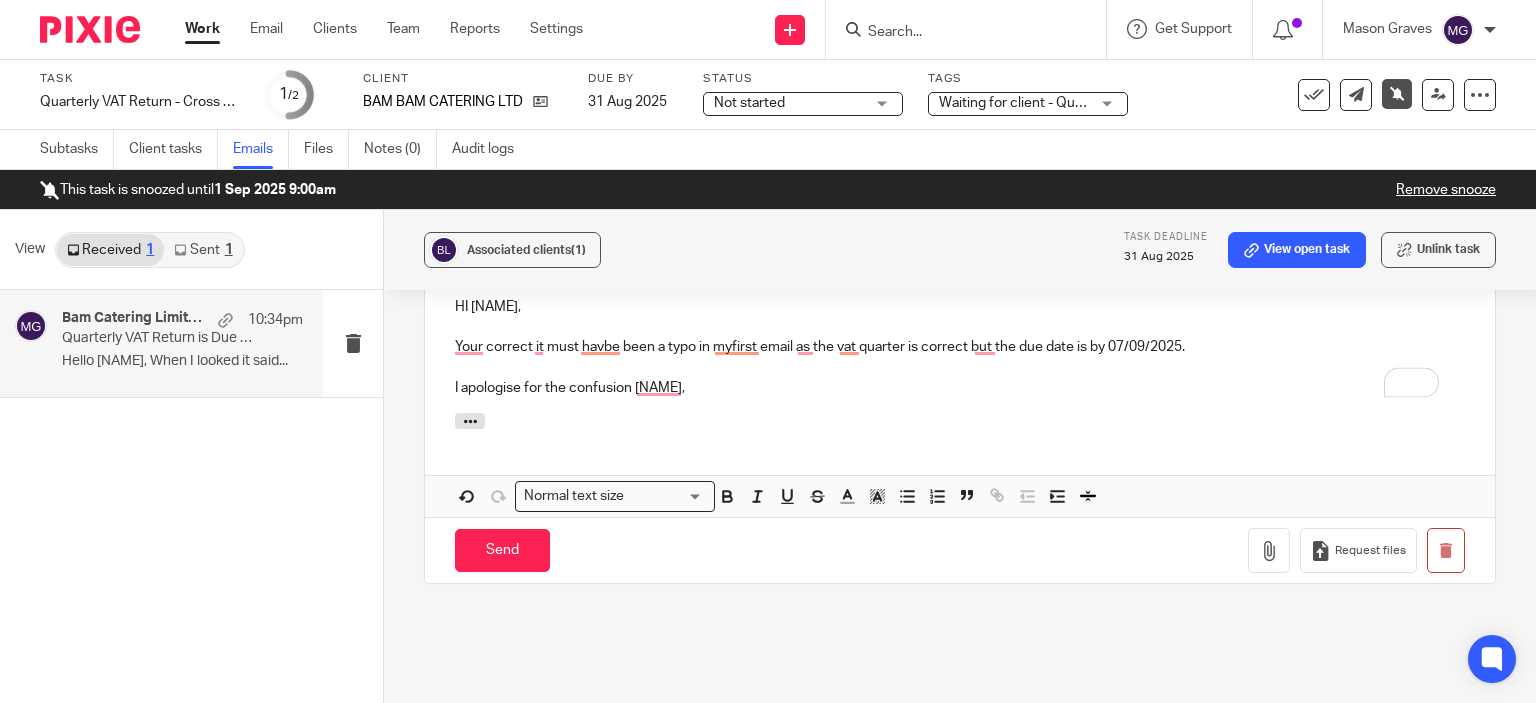 click at bounding box center [960, 424] 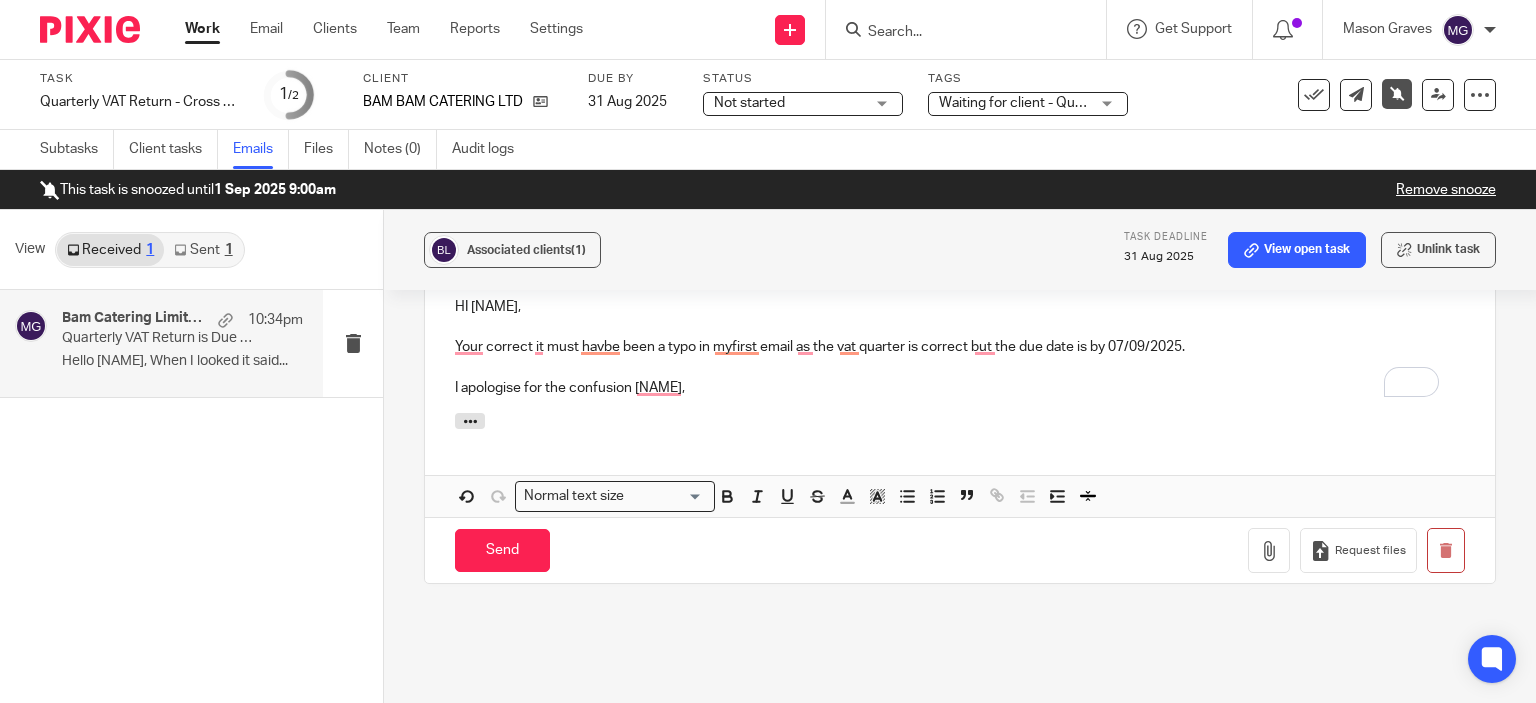 click on "I apologise for the confusion [NAME]," at bounding box center [960, 388] 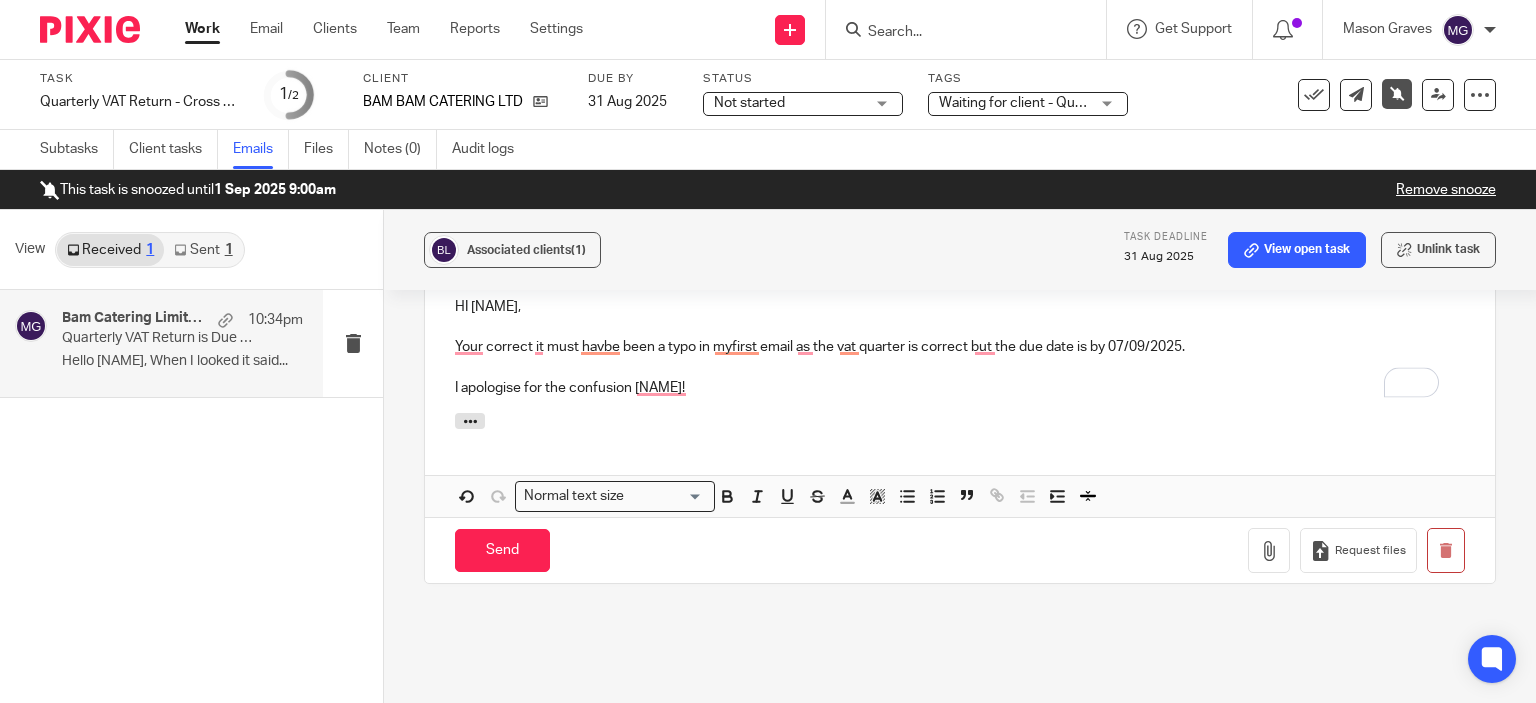 click on "I apologise for the confusion [NAME]!" at bounding box center [960, 388] 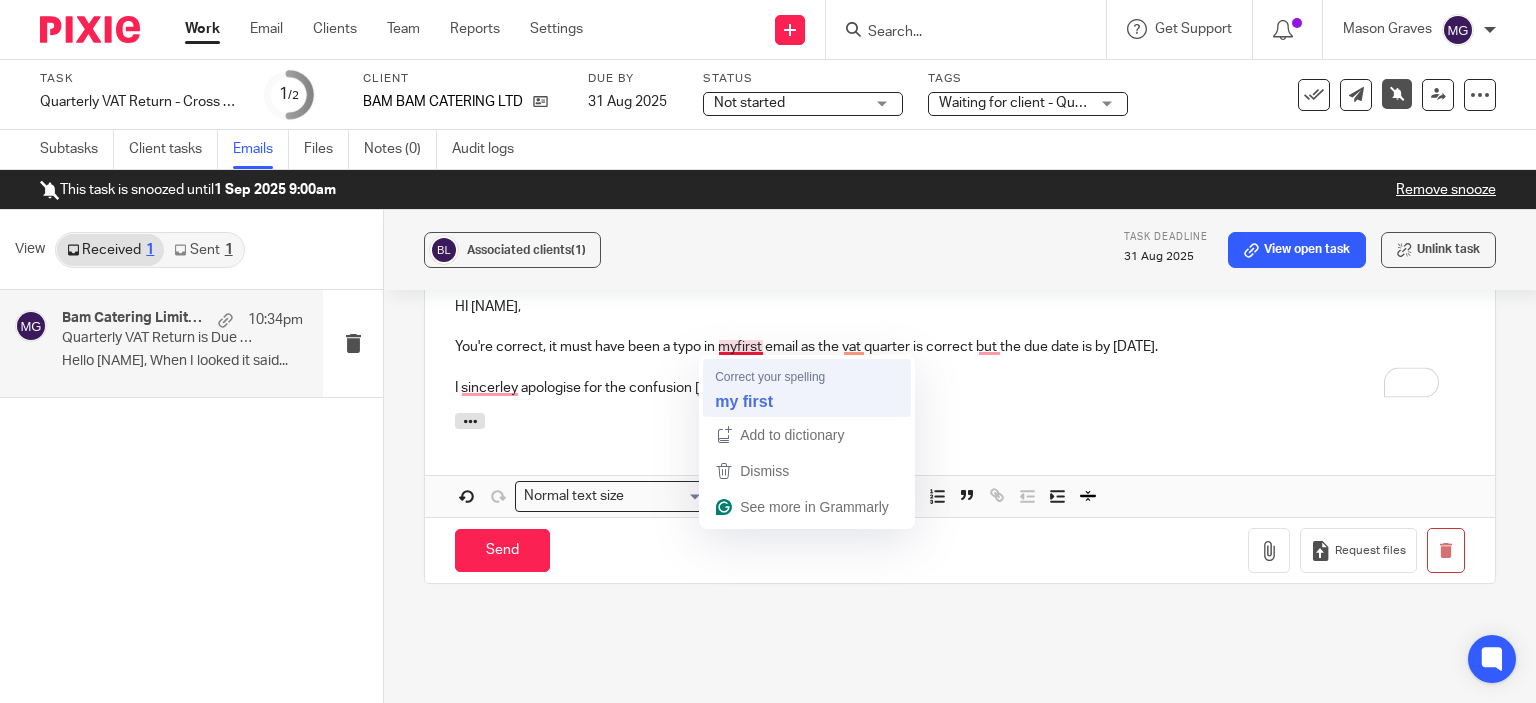 drag, startPoint x: 752, startPoint y: 347, endPoint x: 758, endPoint y: 366, distance: 19.924858 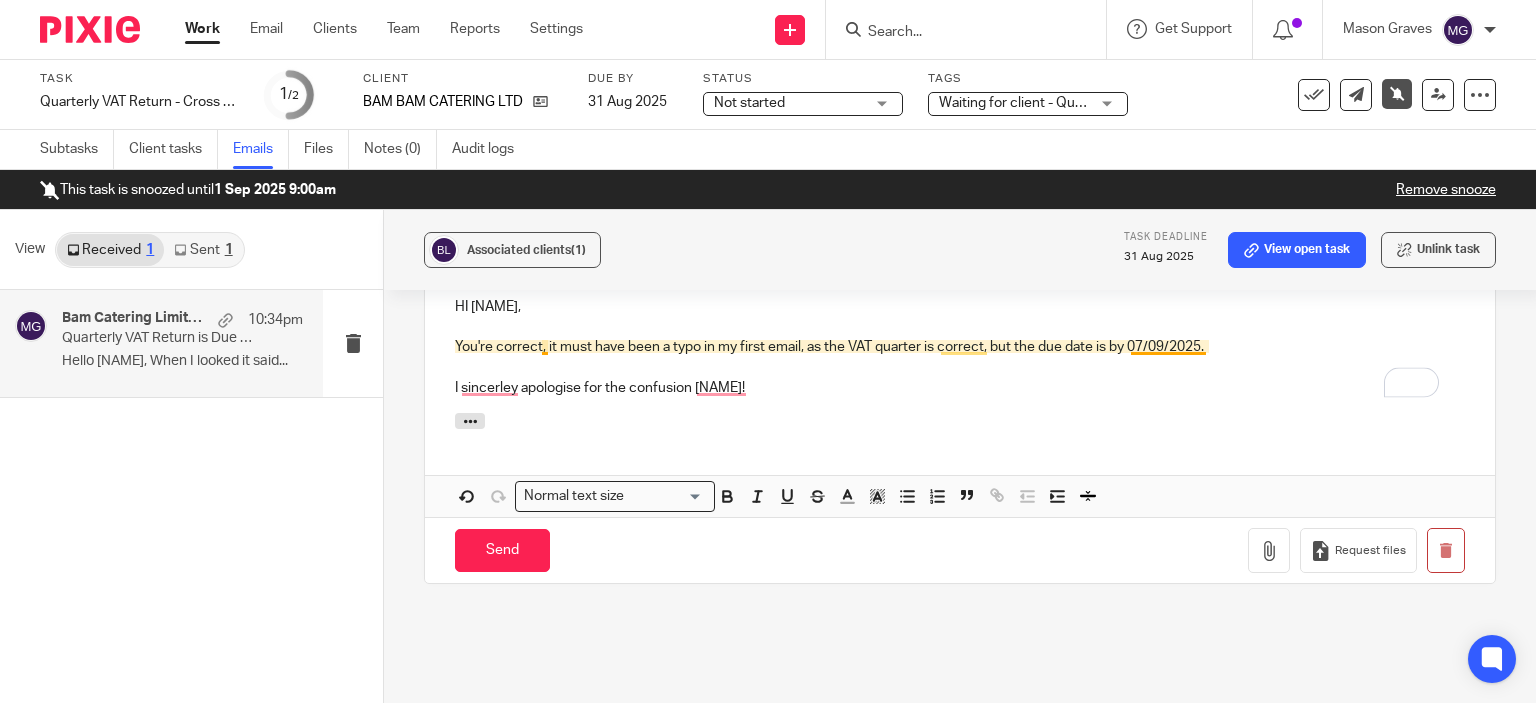 click on "You're correct, it must have been a typo in my first email, as the VAT quarter is correct, but the due date is by 07/09/2025." at bounding box center [960, 347] 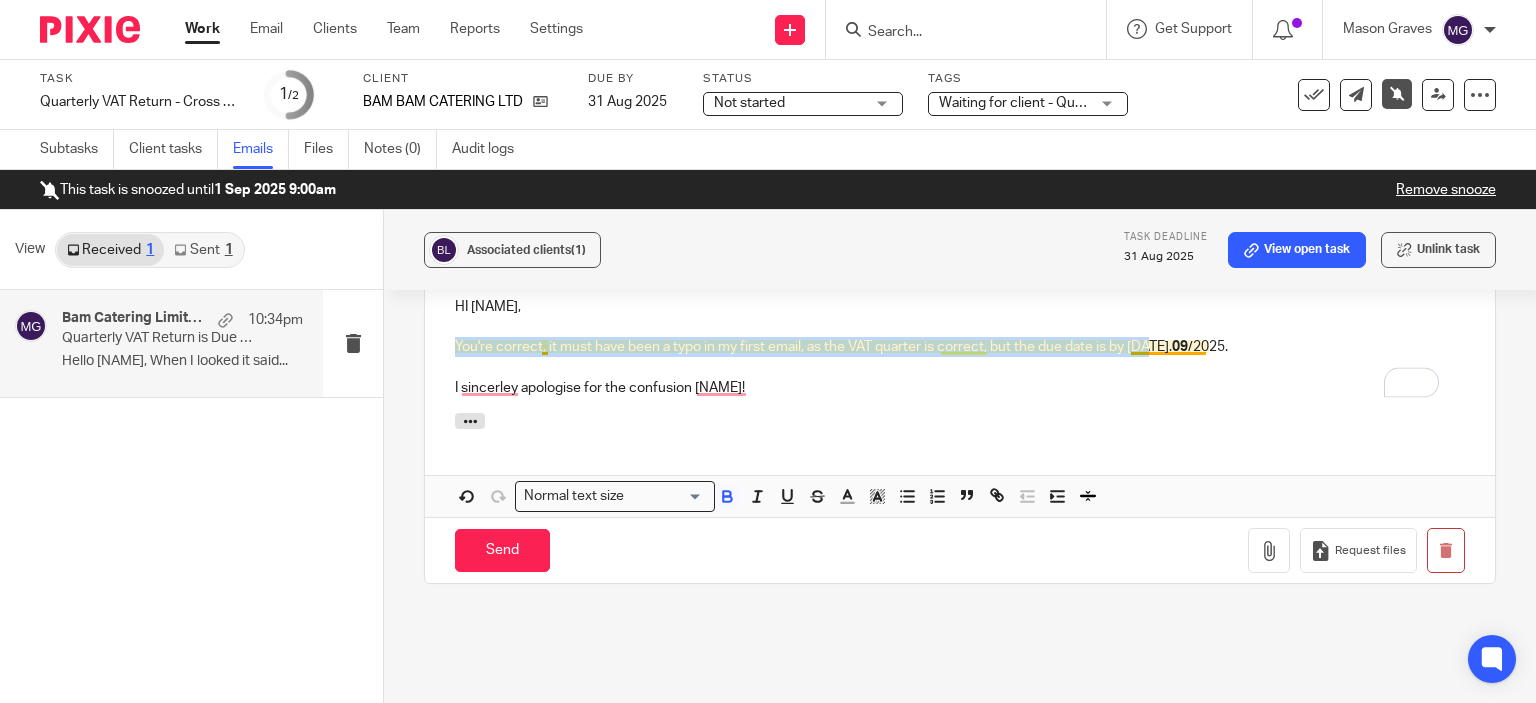 click on "HI [NAME], You're correct, it must have been a typo in my first email, as the VAT quarter is correct, but the due date is by 07/ 09 /2025. I sincerley apologise for the confusion [NAME]!" at bounding box center (960, 345) 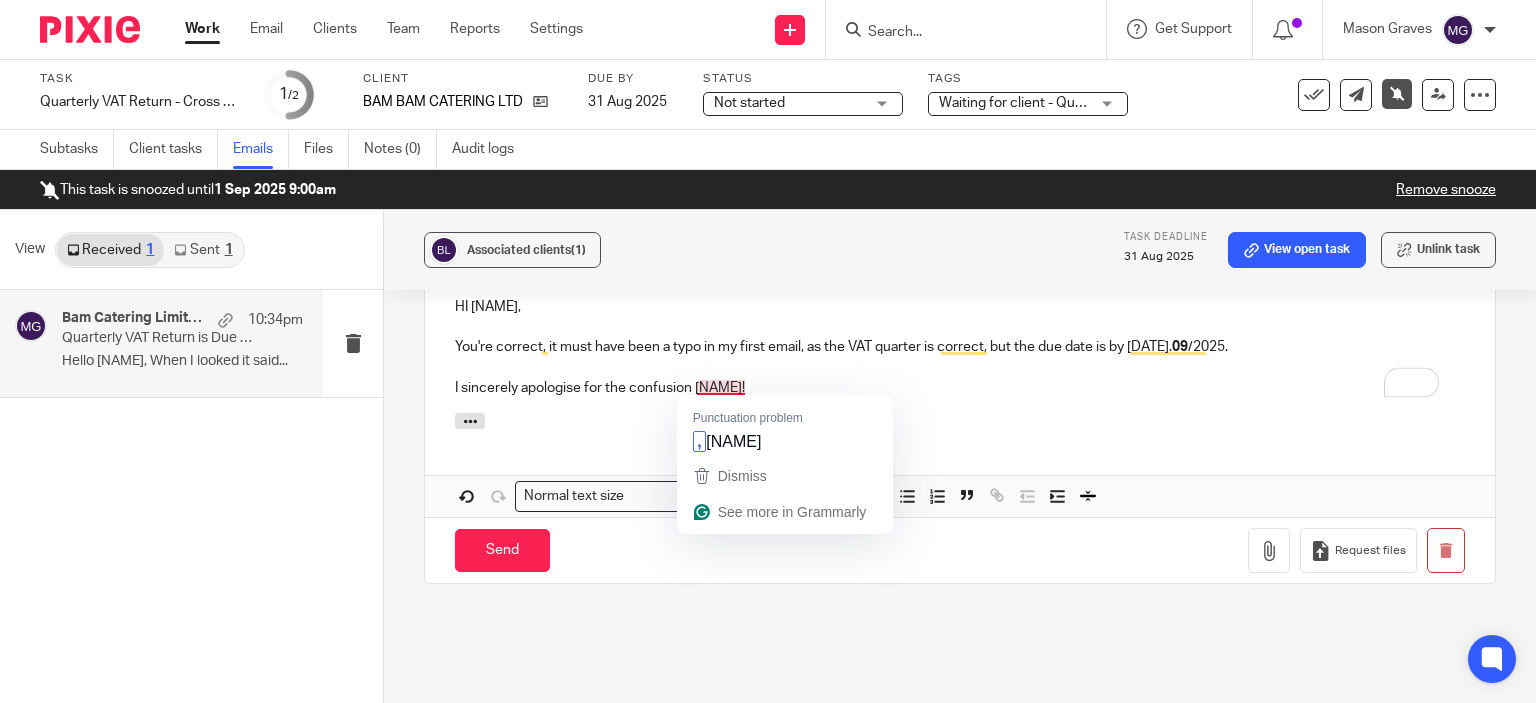 click on "You're correct, it must have been a typo in my first email, as the VAT quarter is correct, but the due date is by 07/ 09 /2025." at bounding box center [960, 347] 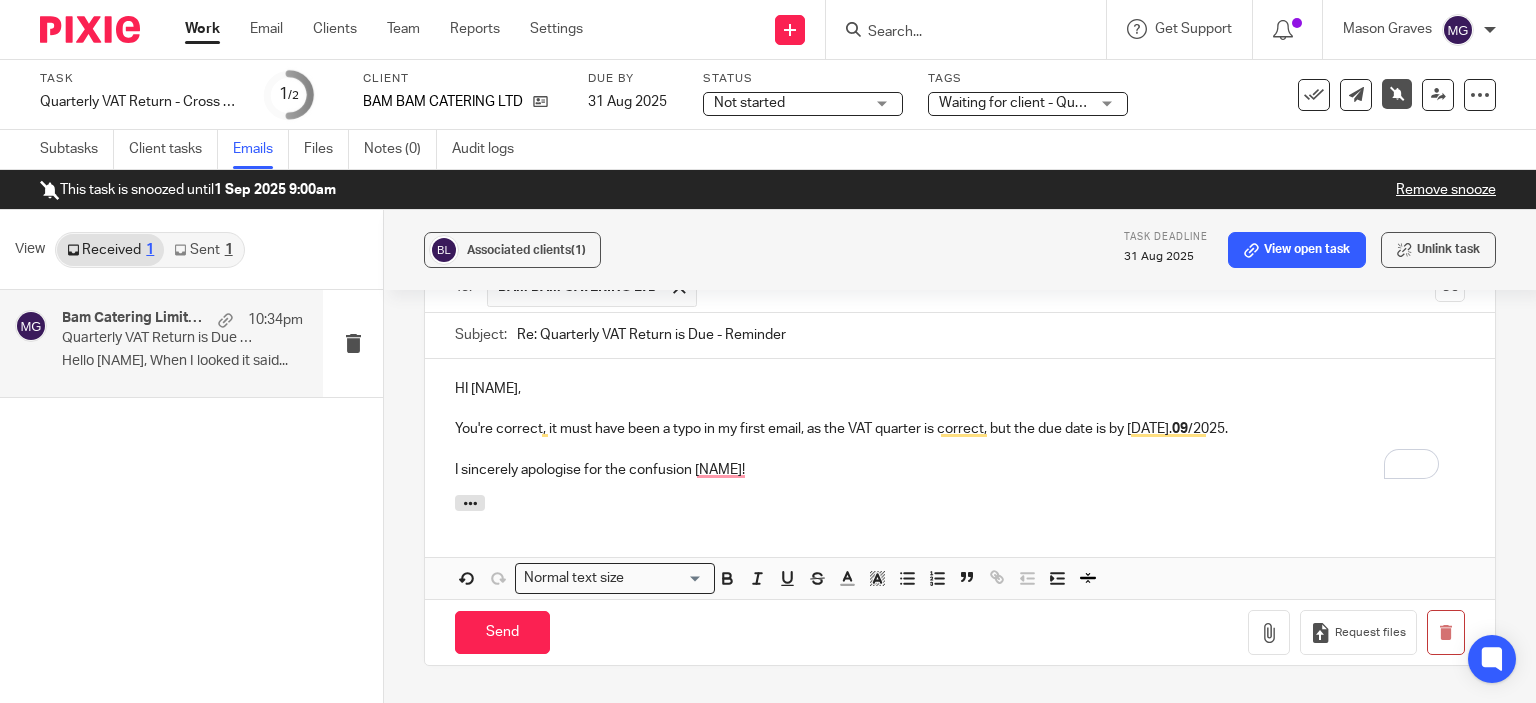 scroll, scrollTop: 1018, scrollLeft: 0, axis: vertical 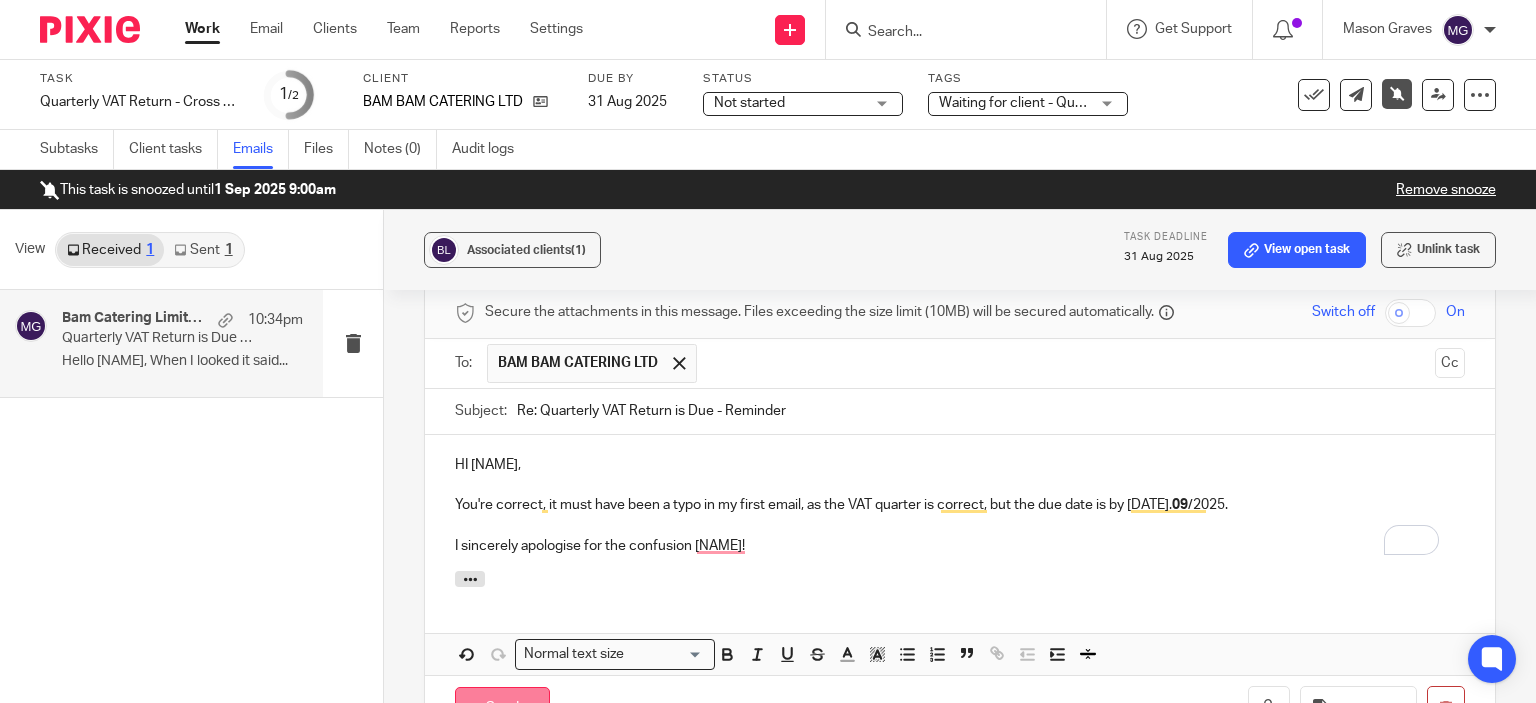 click on "Send" at bounding box center [502, 708] 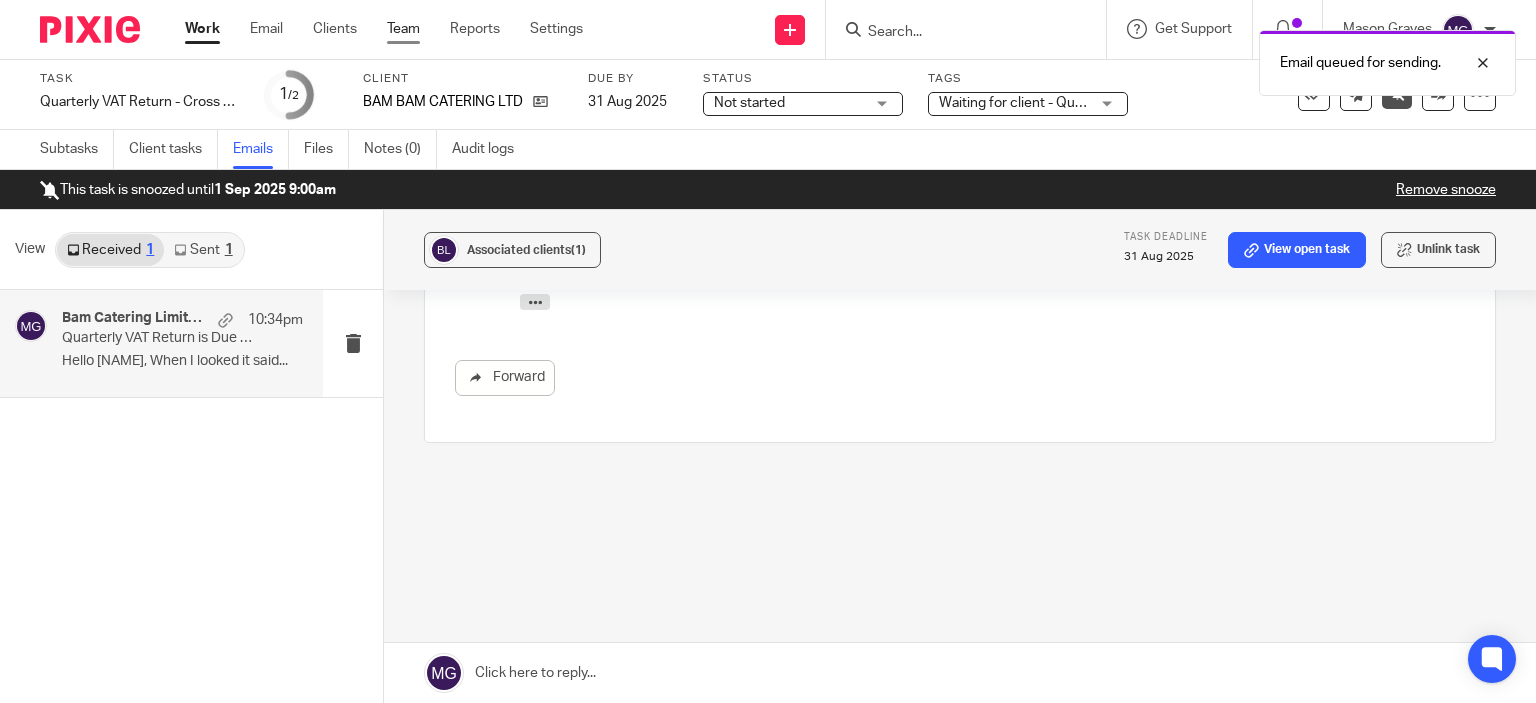 scroll, scrollTop: 829, scrollLeft: 0, axis: vertical 